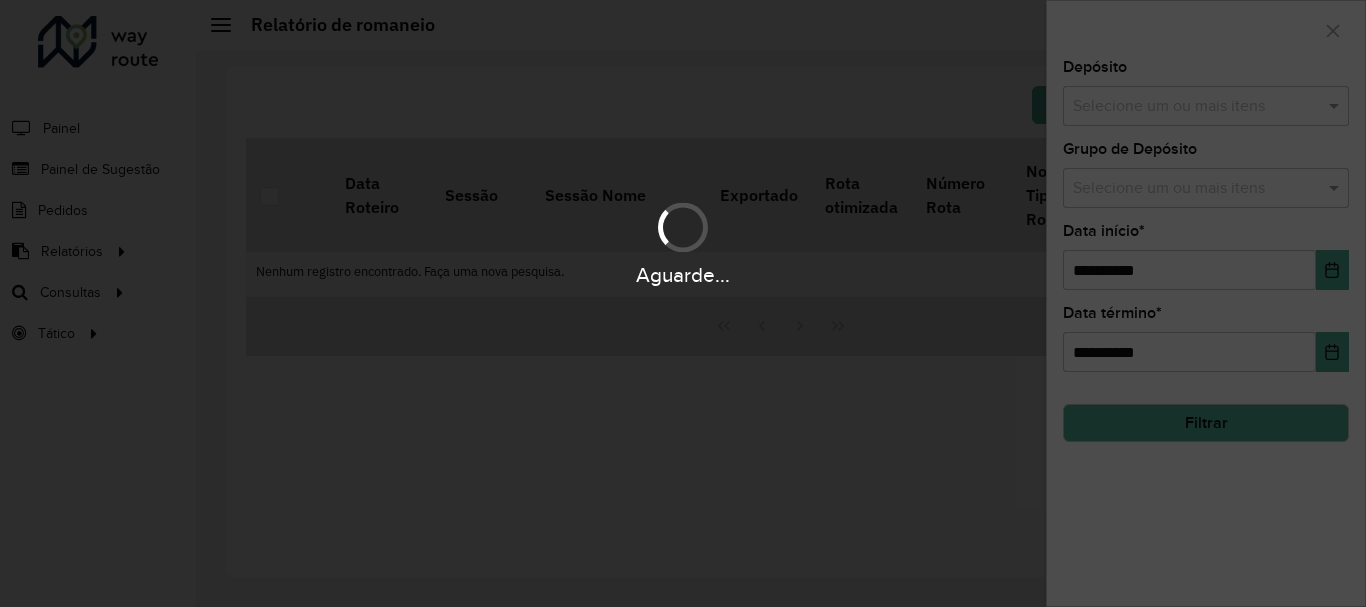 scroll, scrollTop: 0, scrollLeft: 0, axis: both 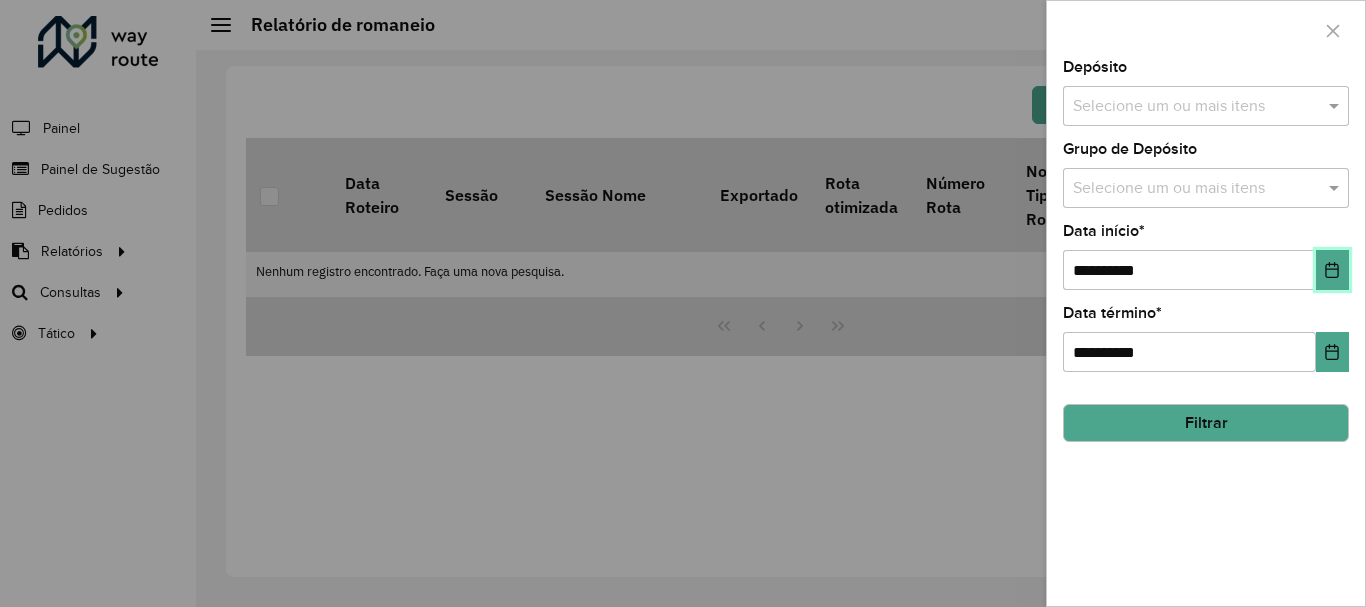 click 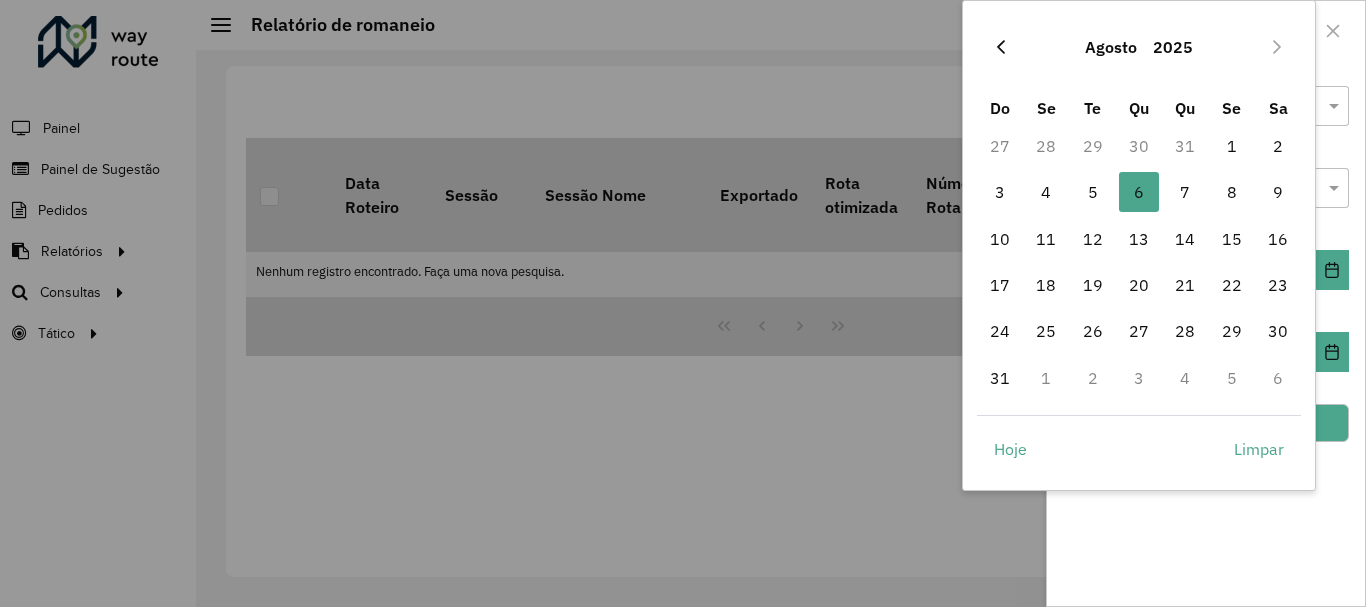 click 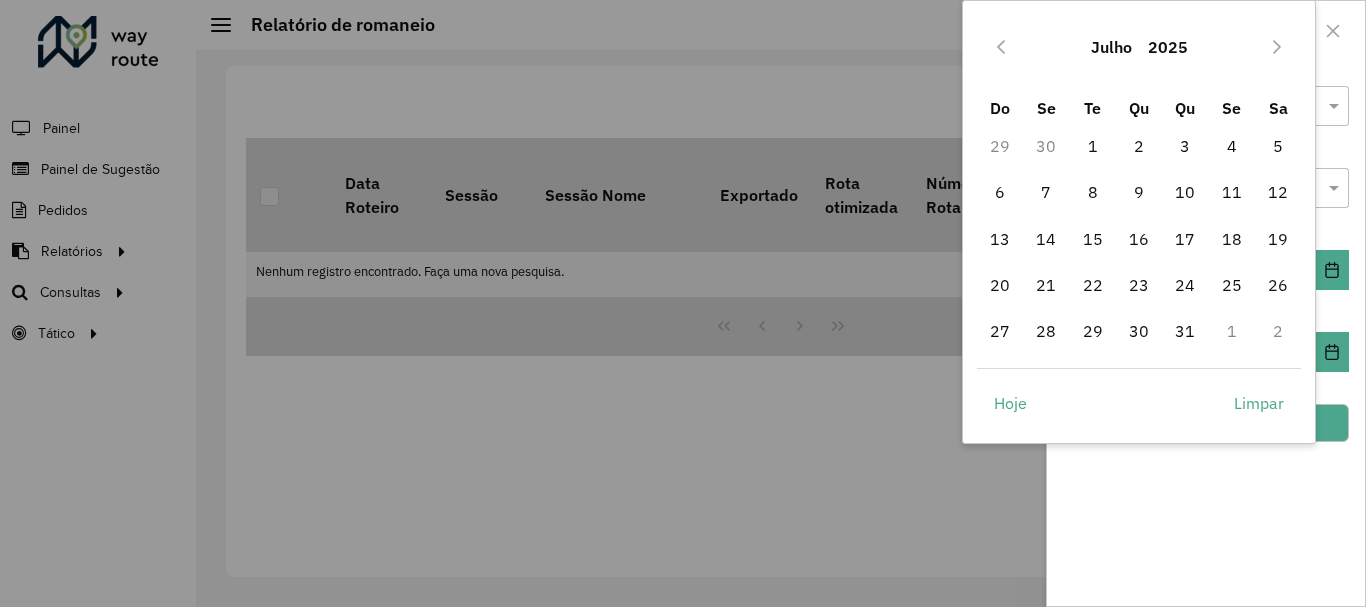 click 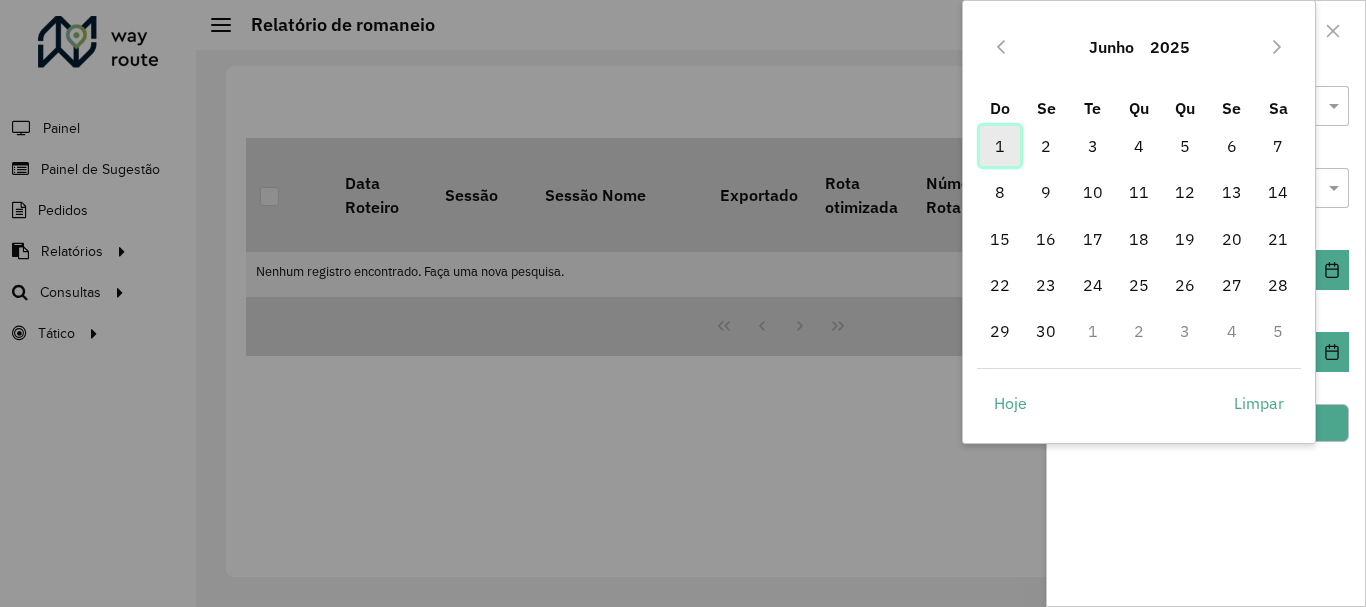 click on "1" at bounding box center (1000, 146) 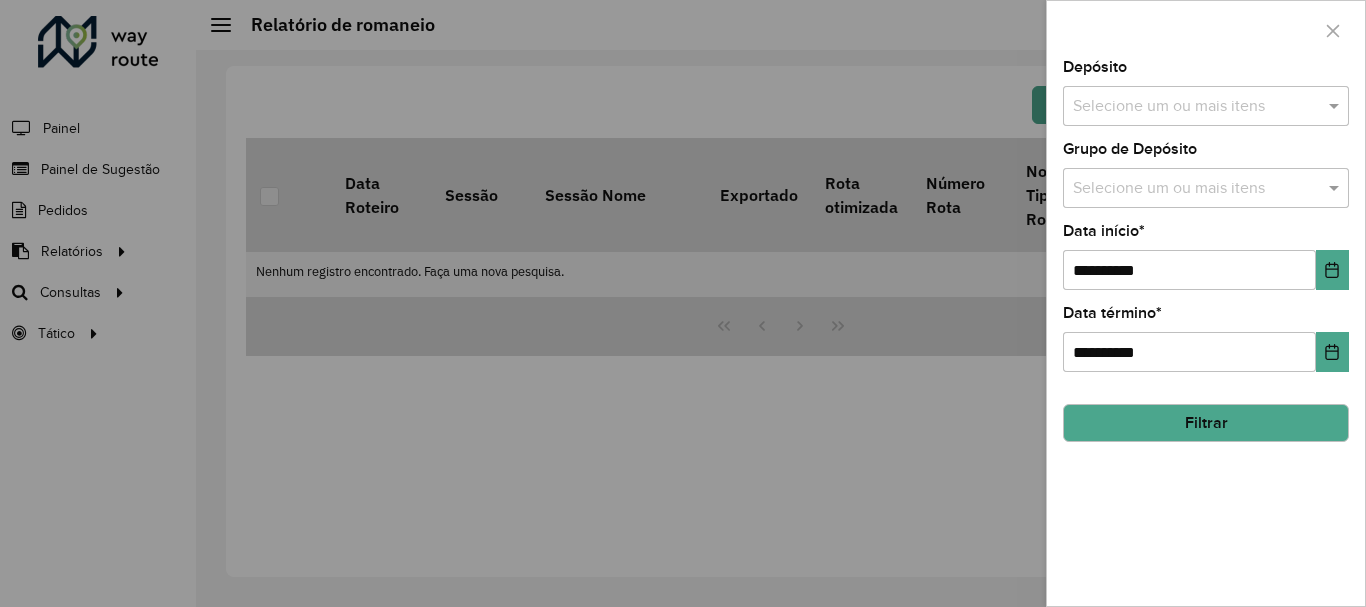 click on "Filtrar" 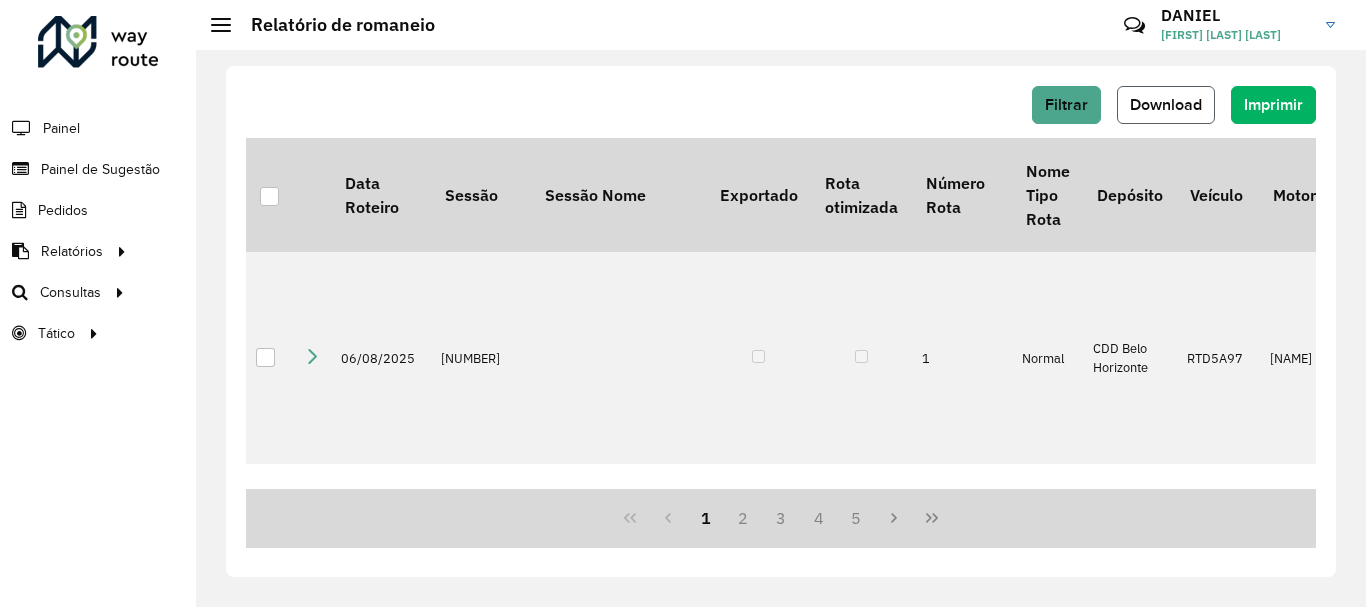 click on "Download" 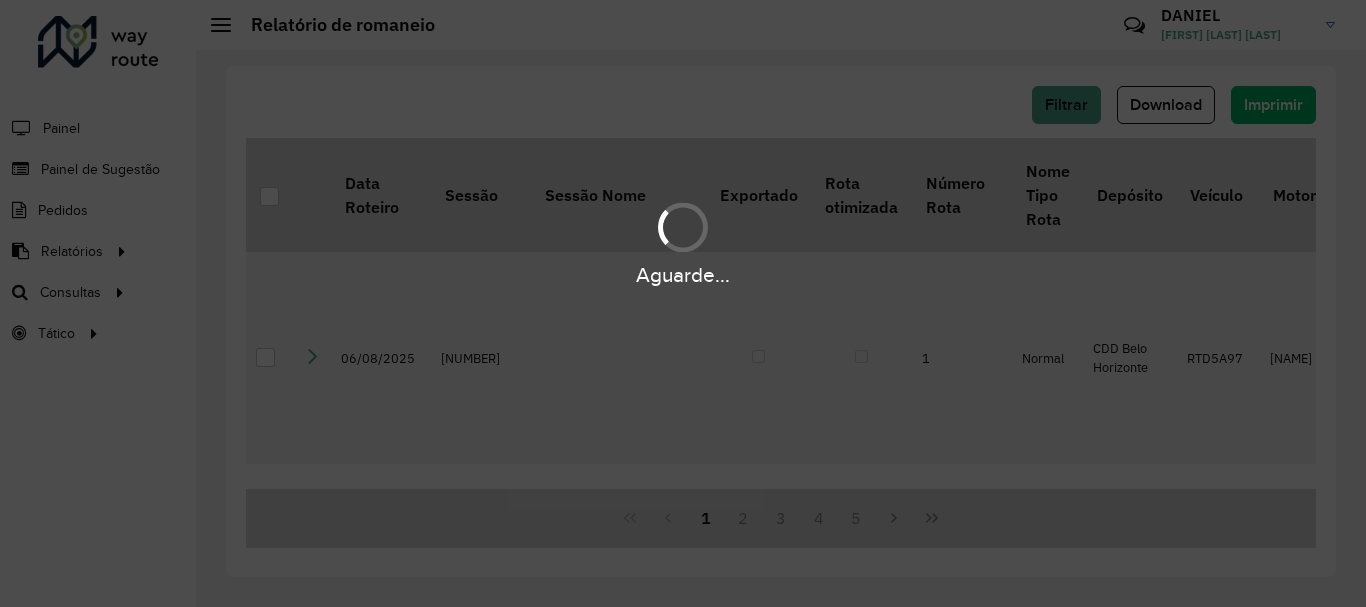 type 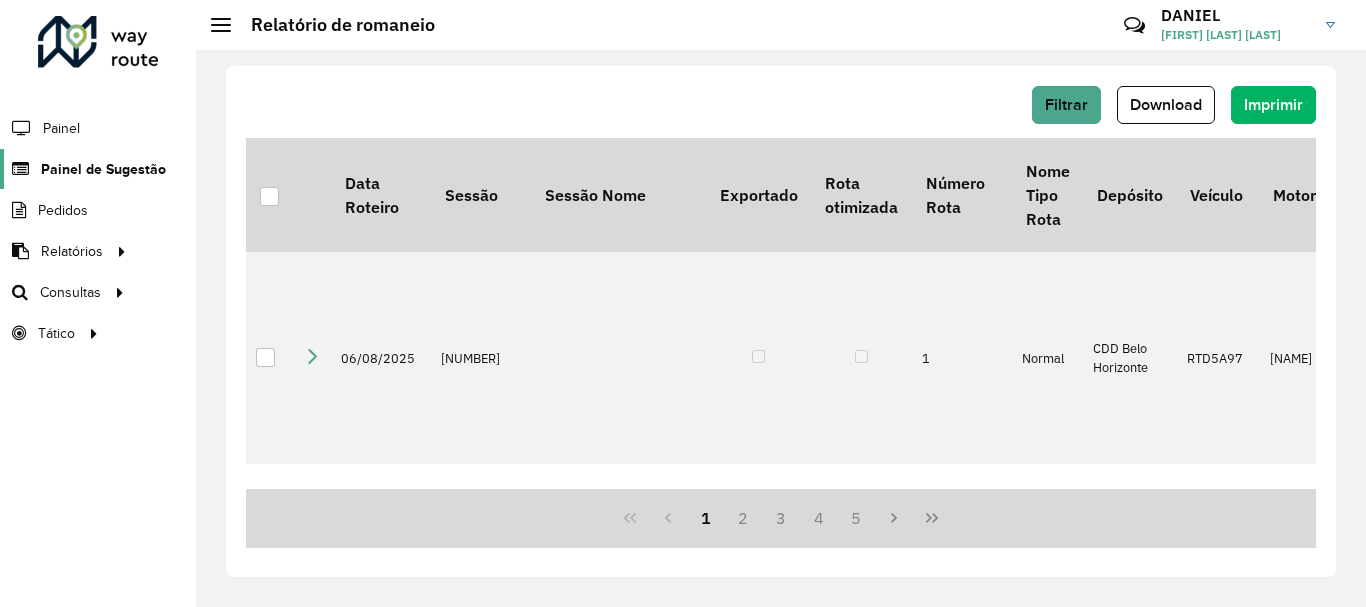 click on "Painel de Sugestão" 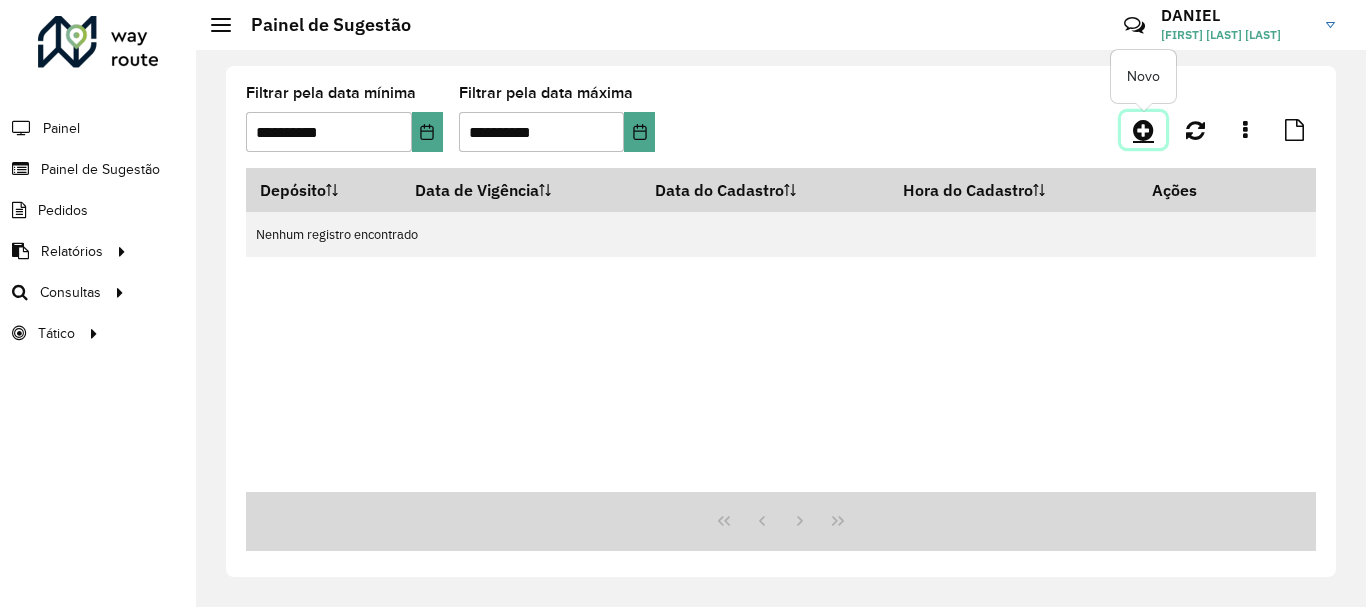 click 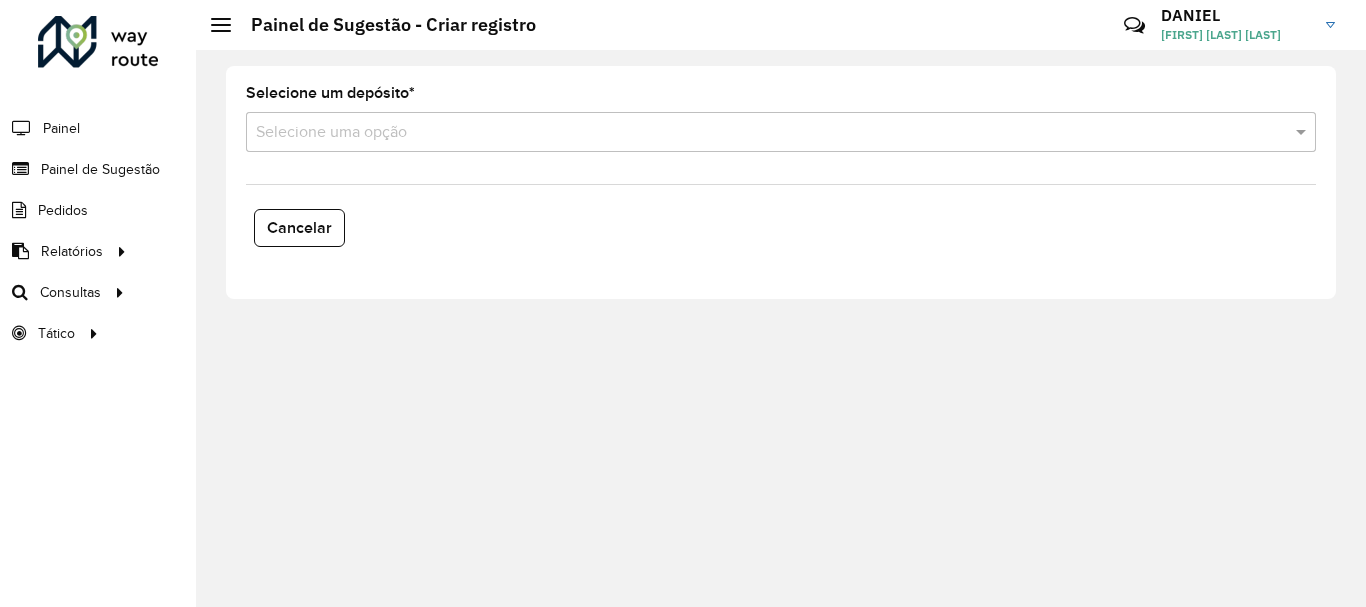 click at bounding box center [761, 133] 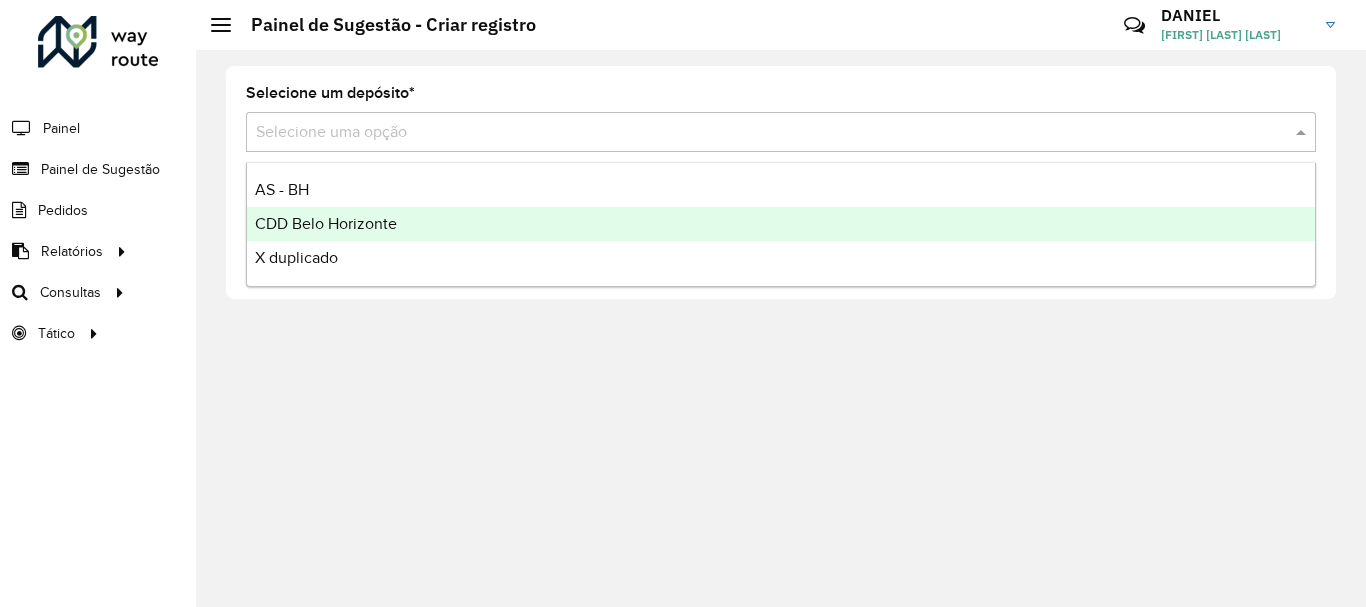 drag, startPoint x: 414, startPoint y: 226, endPoint x: 457, endPoint y: 219, distance: 43.56604 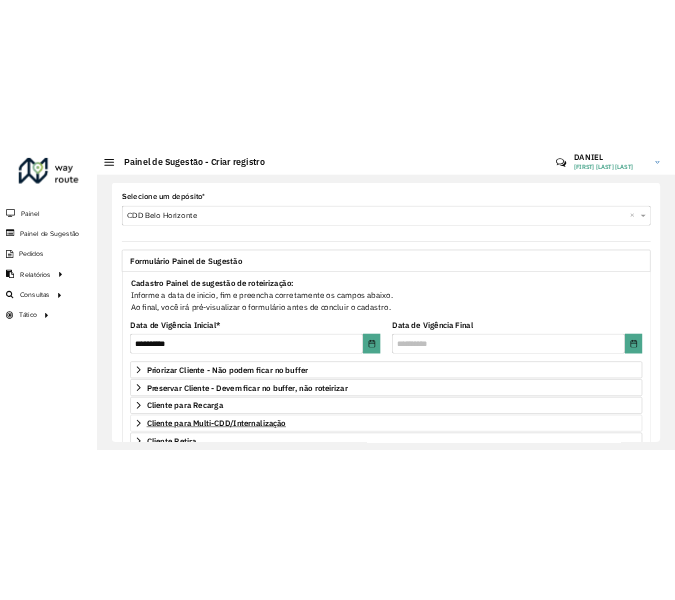 scroll, scrollTop: 200, scrollLeft: 0, axis: vertical 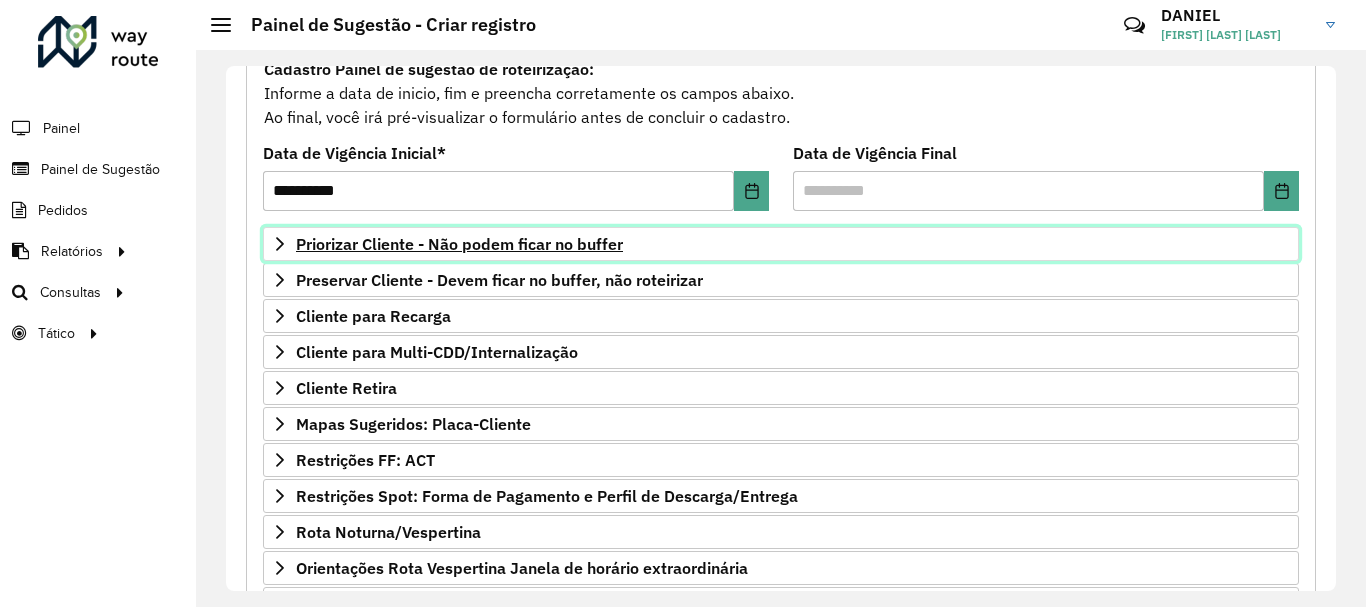 click on "Priorizar Cliente - Não podem ficar no buffer" at bounding box center [459, 244] 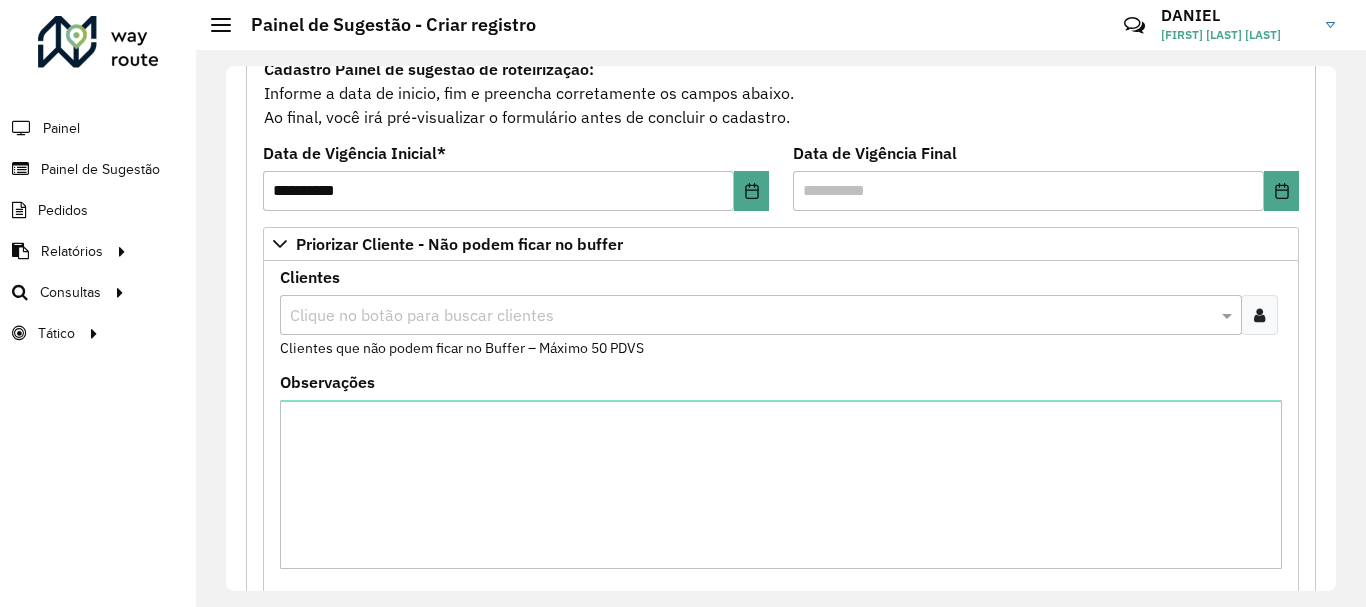 click at bounding box center (751, 316) 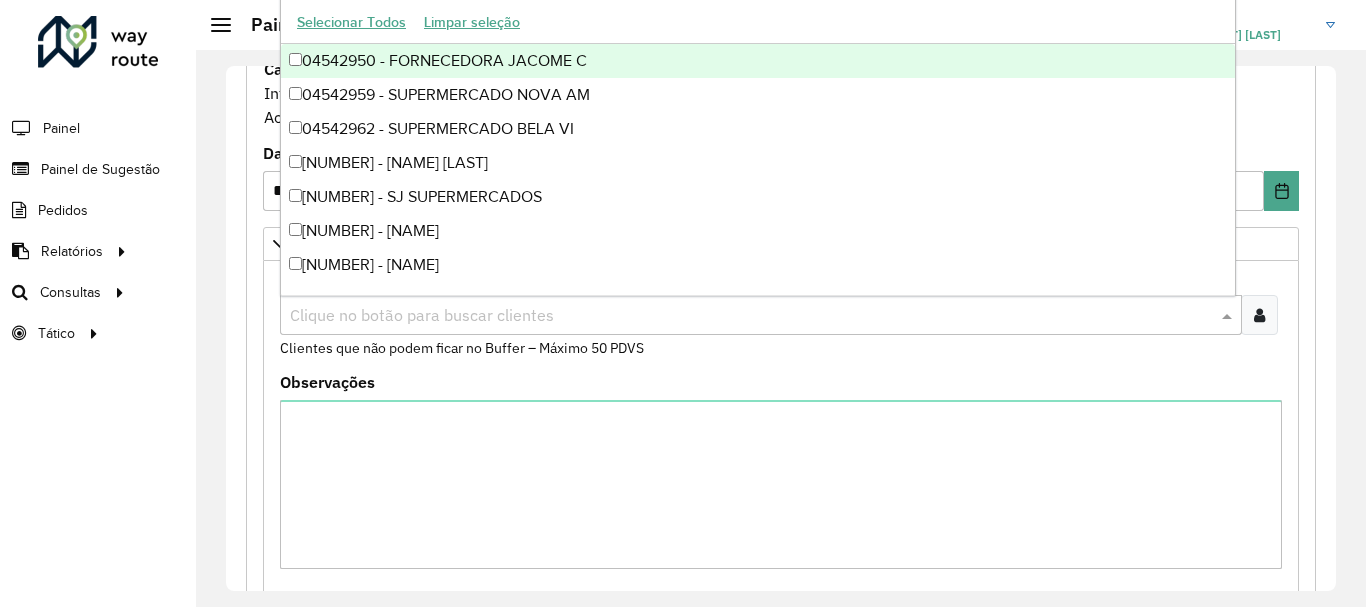 click at bounding box center [751, 316] 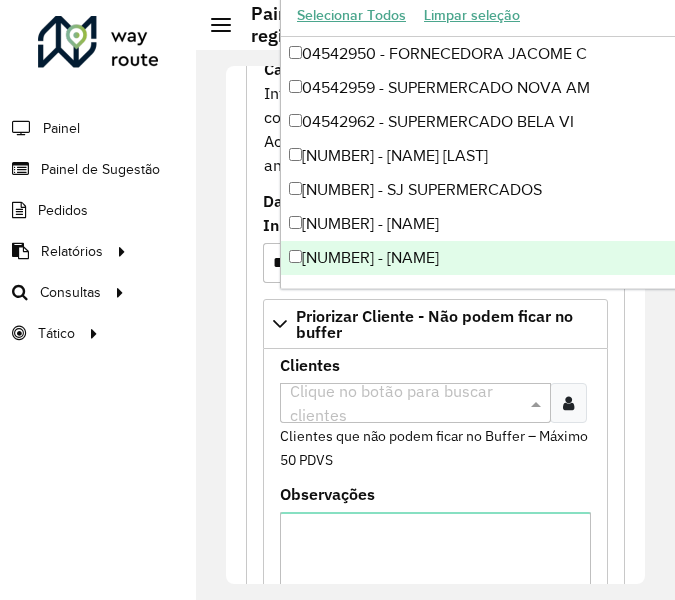 click at bounding box center (405, 404) 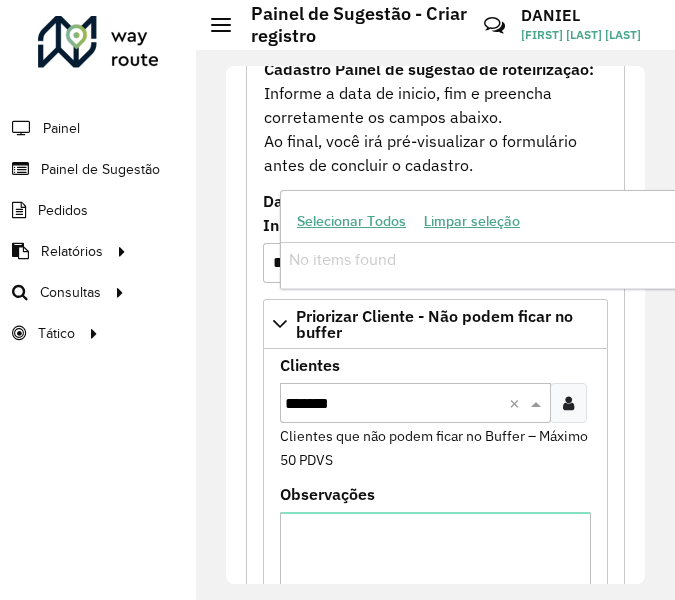 type on "*****" 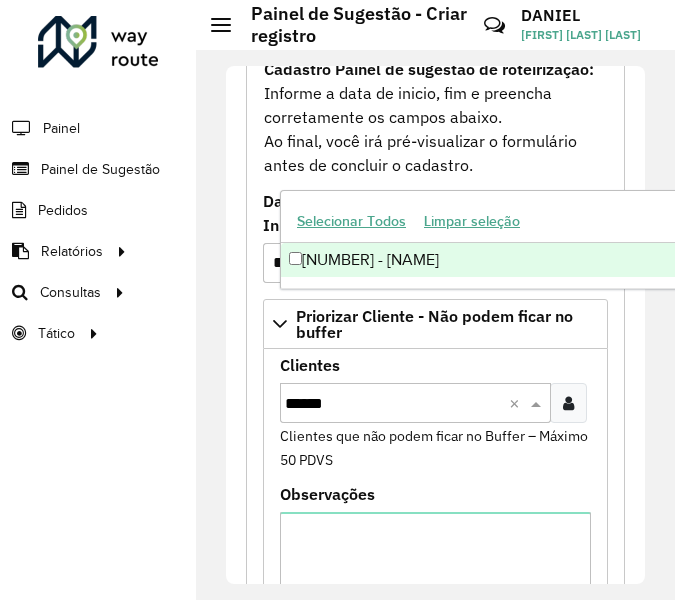 click on "[NUMBER] - [NAME]" at bounding box center [758, 260] 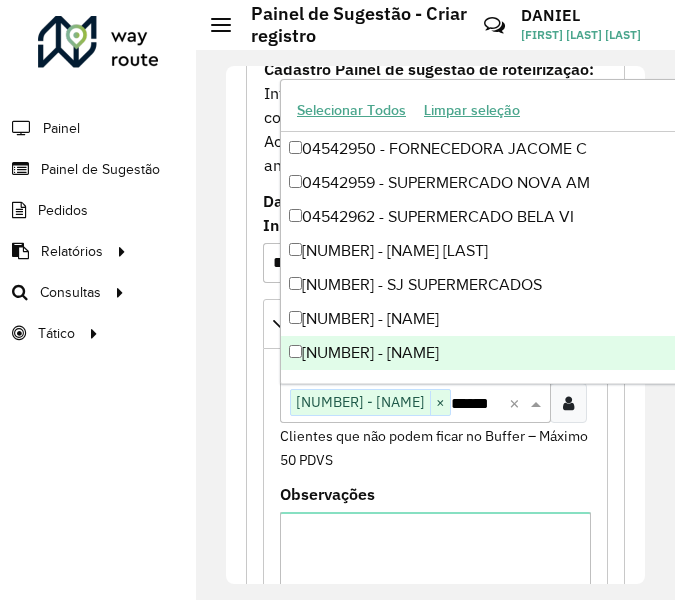 click on "Clique no botão para buscar clientes [NUMBER] - [NAME] × *****" at bounding box center (394, 402) 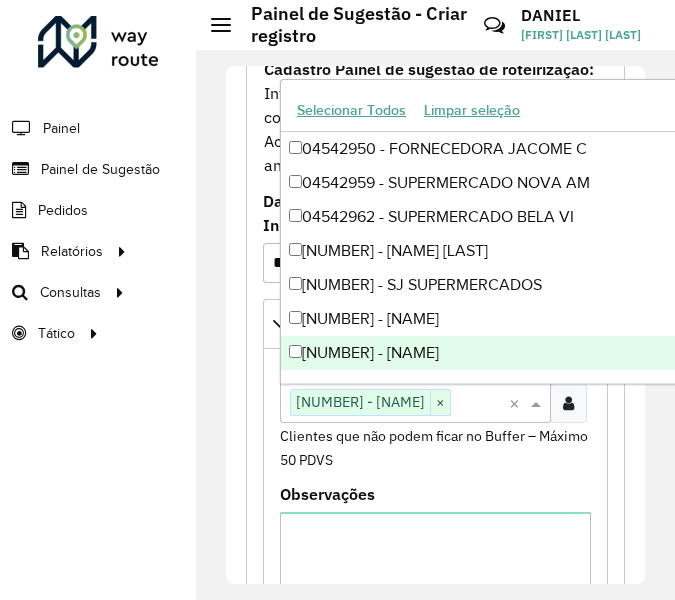 paste on "*****" 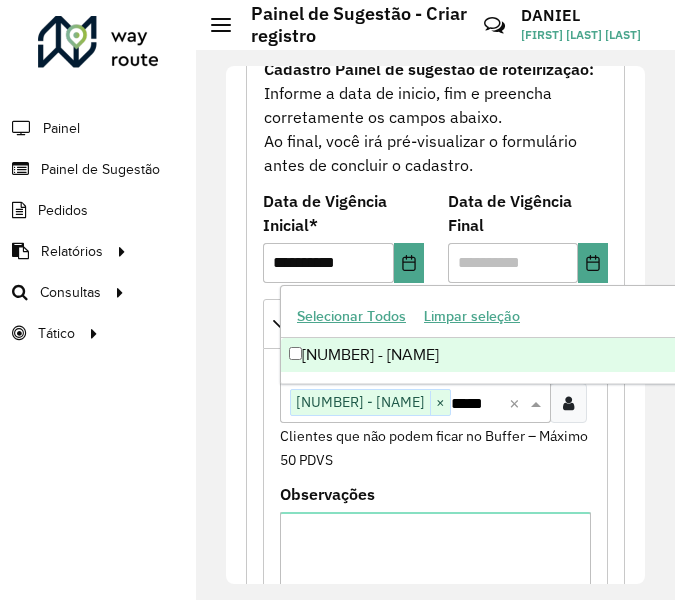 scroll, scrollTop: 0, scrollLeft: 46, axis: horizontal 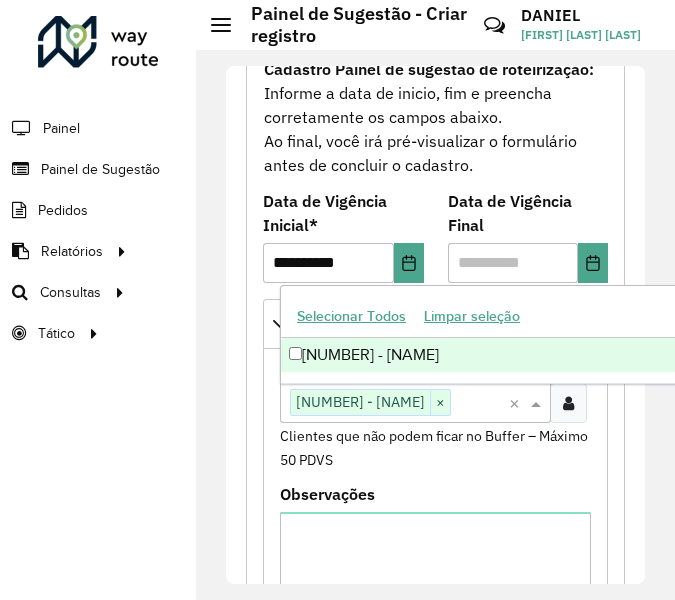 click on "[NUMBER] - [NAME]" at bounding box center [758, 355] 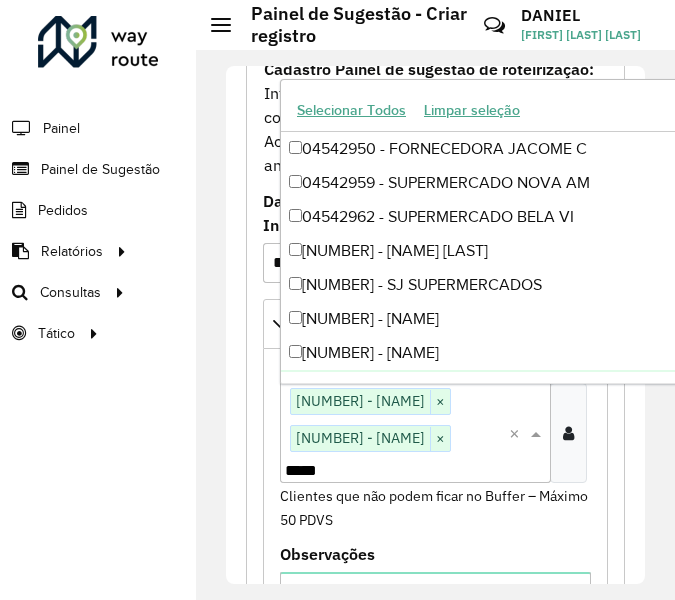click on "*****" at bounding box center (323, 471) 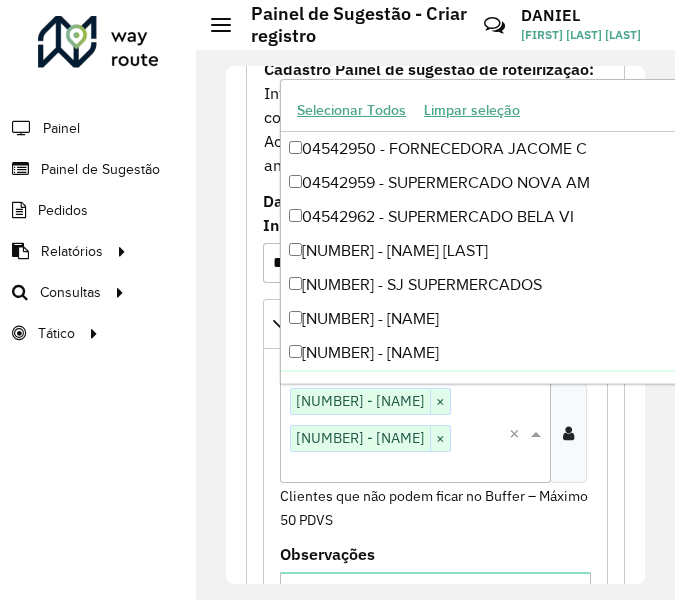 paste on "*****" 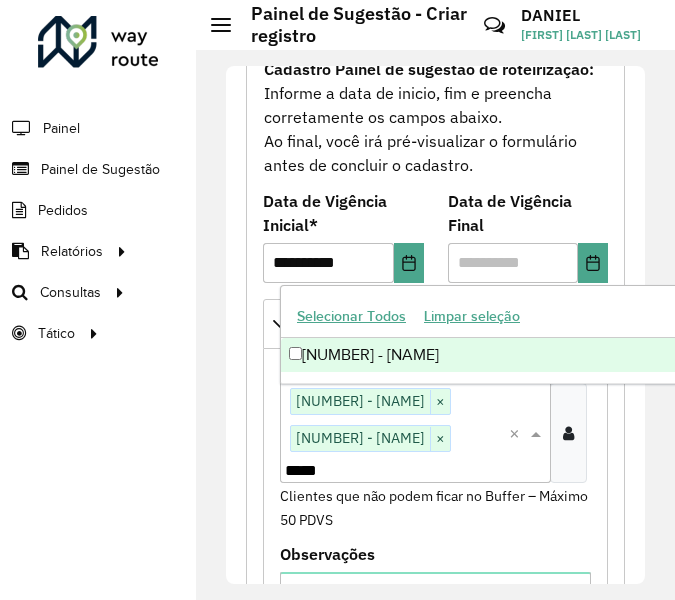 click on "[NUMBER] - [NAME]" at bounding box center (758, 355) 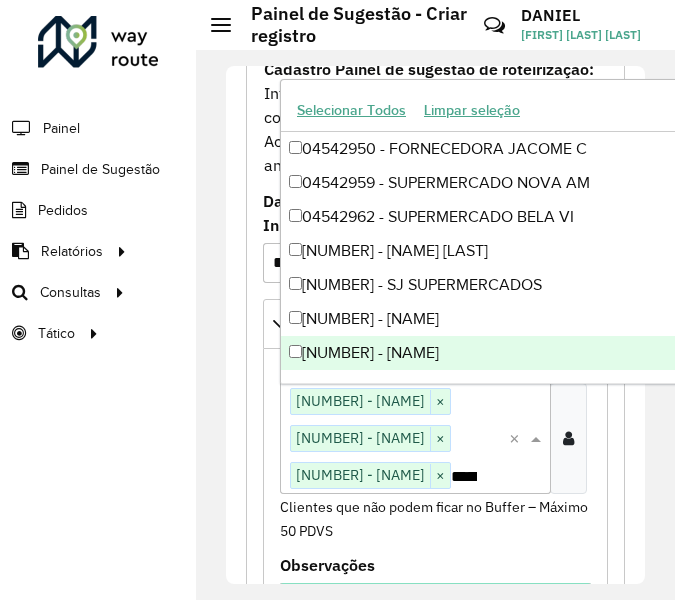 click on "Clientes [NUMBER] - [NAME] [LAST] × [NUMBER] - [NAME] × [NUMBER] - [NAME] [LAST] × *****" at bounding box center (394, 438) 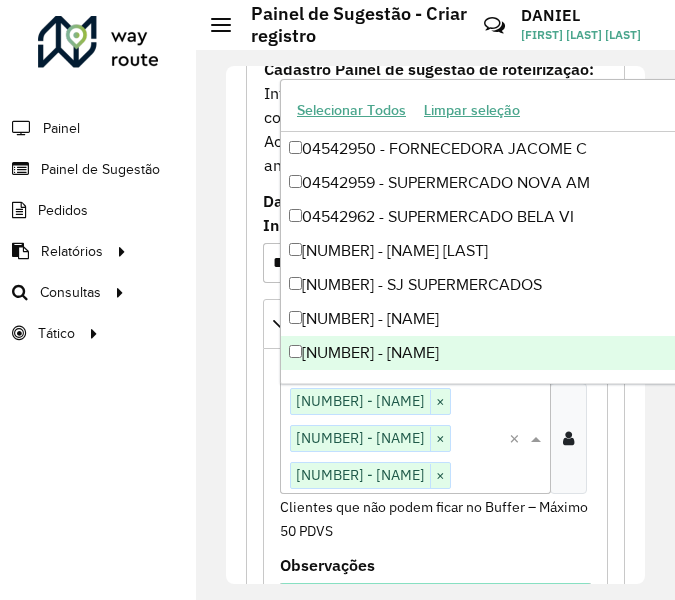 paste on "*****" 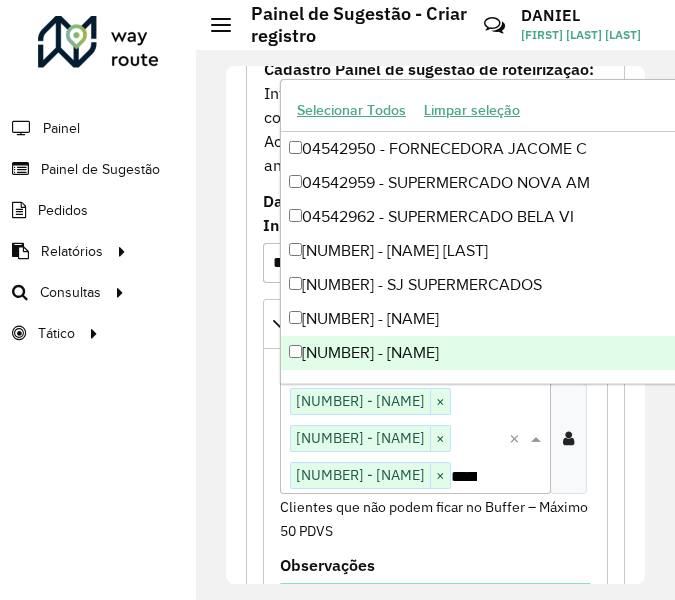scroll, scrollTop: 0, scrollLeft: 22, axis: horizontal 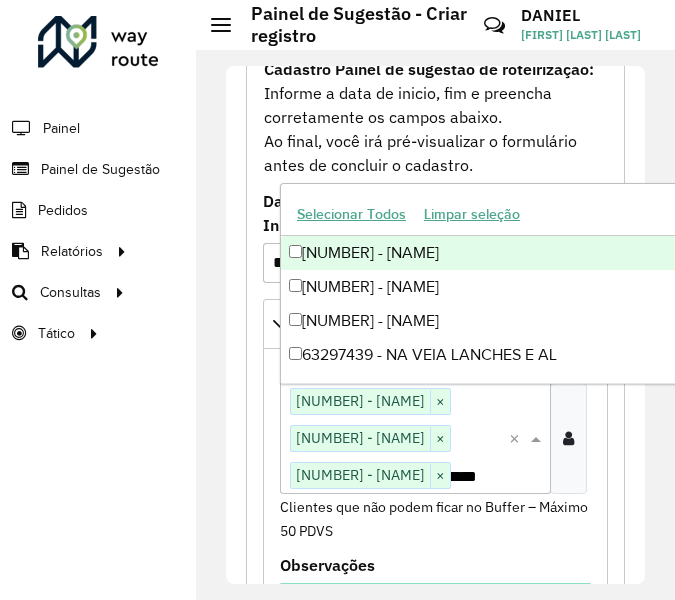 click on "[NUMBER] - [NAME]" at bounding box center [758, 253] 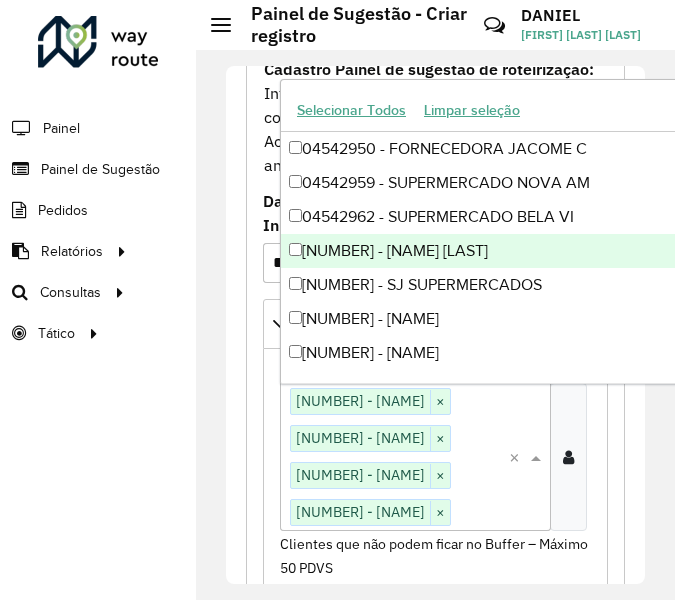 click on "Clientes [NUMBER] - [NAME] [LAST] × [NUMBER] - [NAME] × [NUMBER] - [NAME] [LAST] × [NUMBER] - [NAME] × *****" at bounding box center [394, 457] 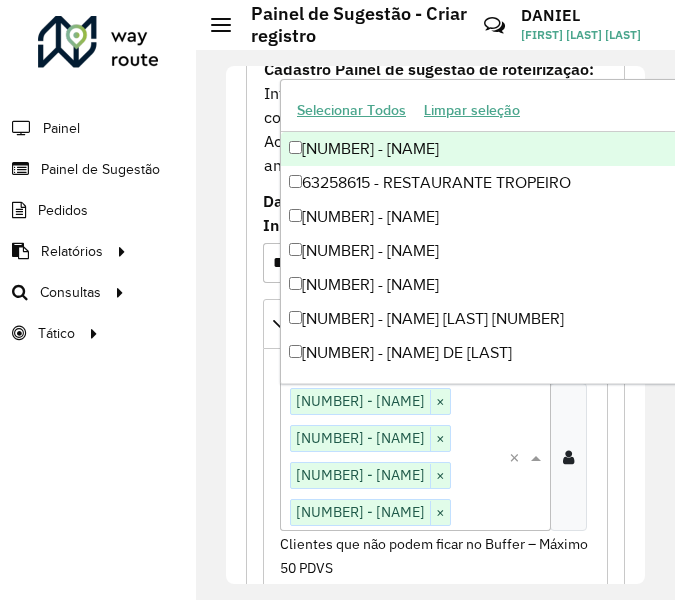 scroll, scrollTop: 0, scrollLeft: 46, axis: horizontal 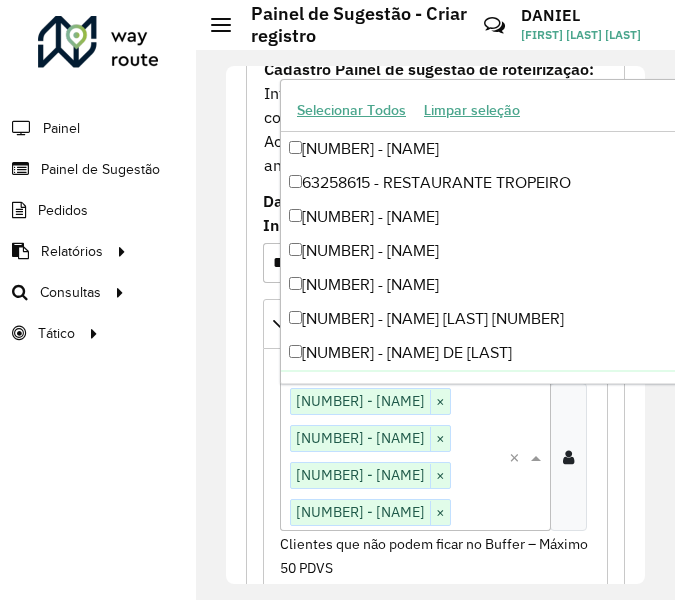 click on "Clientes [NUMBER] - [NAME] [LAST] × [NUMBER] - [NAME] × [NUMBER] - [NAME] [LAST] × [NUMBER] - [NAME] × *****" at bounding box center (394, 457) 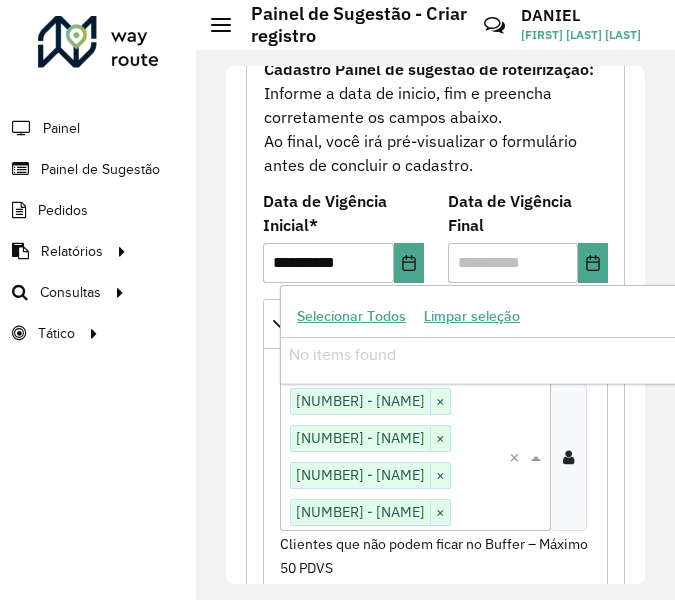 click on "**********" at bounding box center (394, 457) 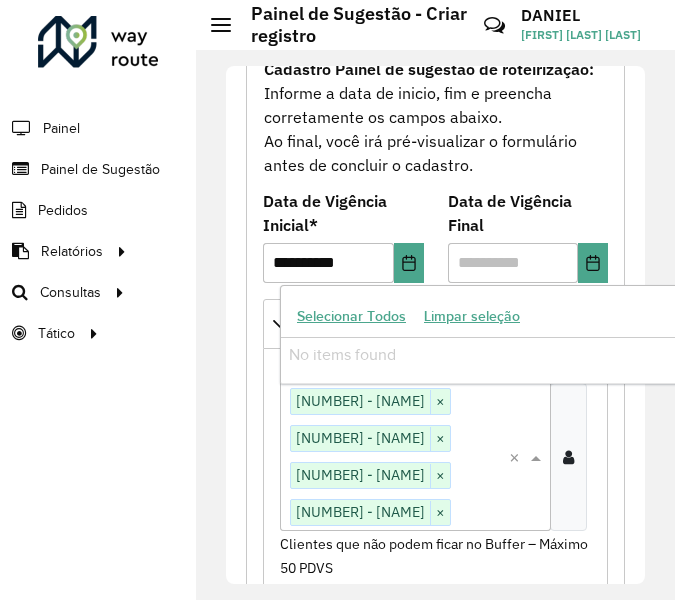 click on "**********" at bounding box center [394, 457] 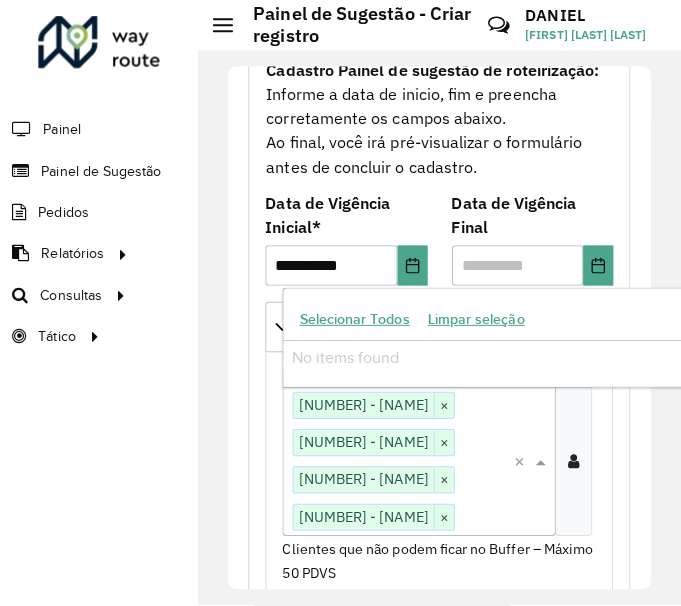 scroll, scrollTop: 0, scrollLeft: 0, axis: both 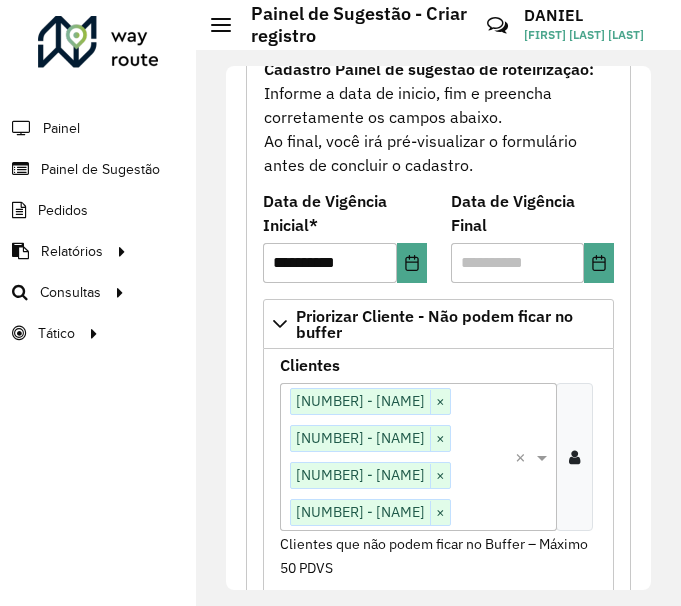 click on "**********" at bounding box center [397, 457] 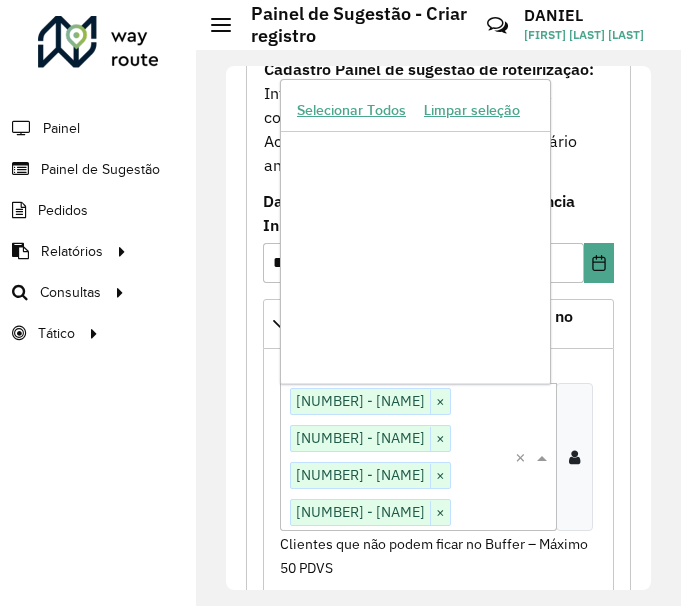 scroll, scrollTop: 243542, scrollLeft: 0, axis: vertical 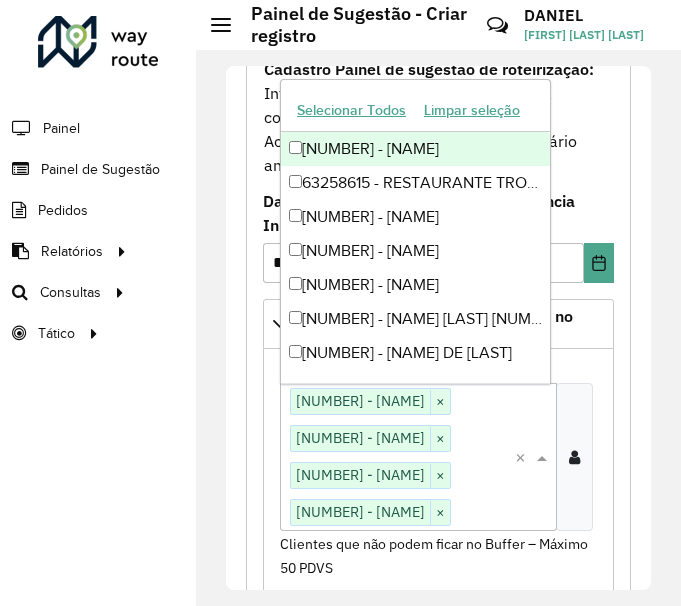click on "[NUMBER] - [NAME]" at bounding box center [415, 149] 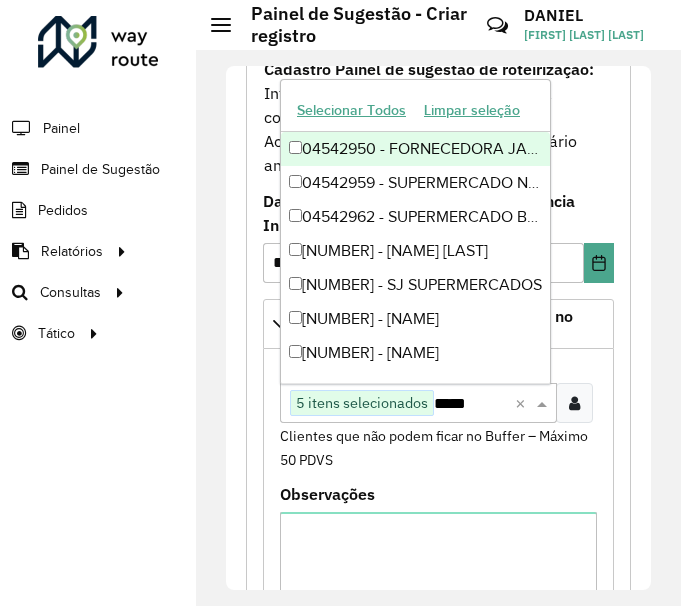 scroll, scrollTop: 0, scrollLeft: 0, axis: both 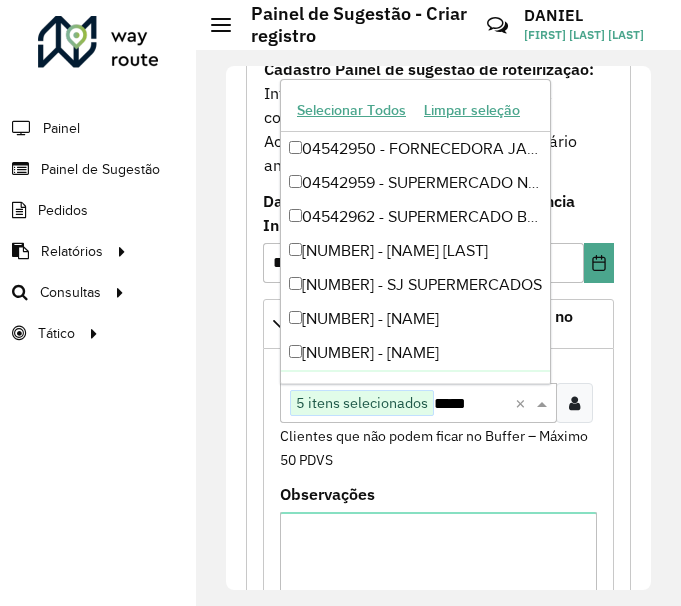 click on "*****" at bounding box center [471, 404] 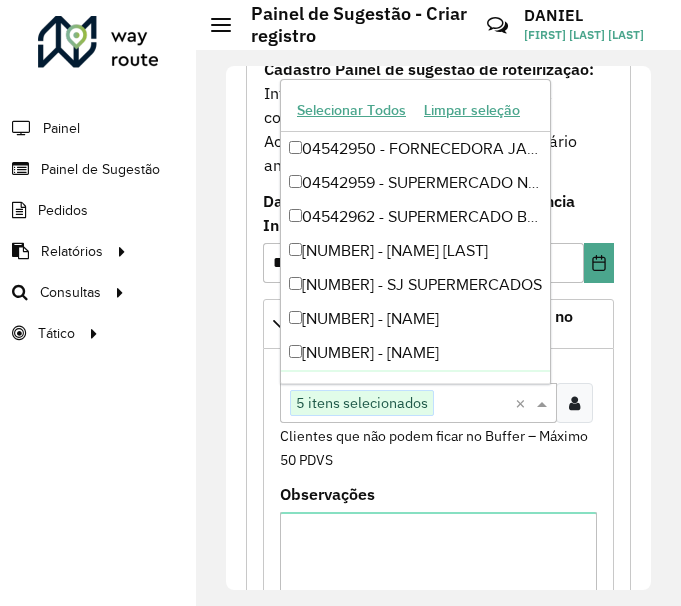 paste on "*****" 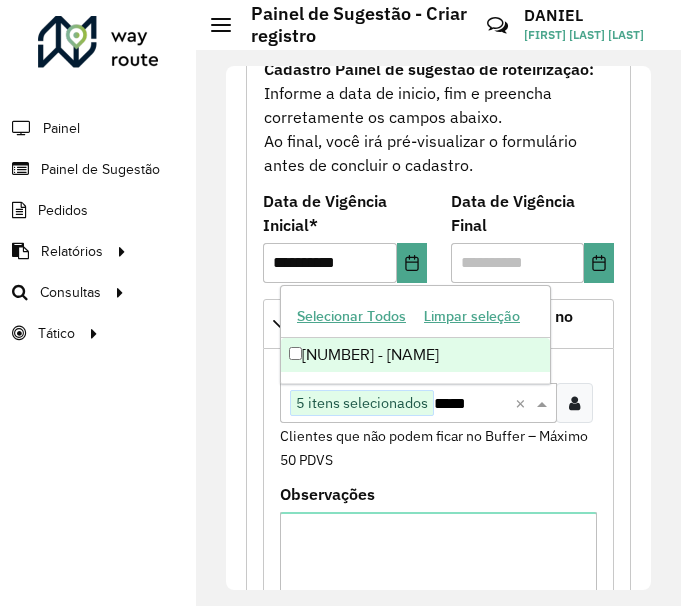click on "[NUMBER] - [NAME]" at bounding box center (415, 355) 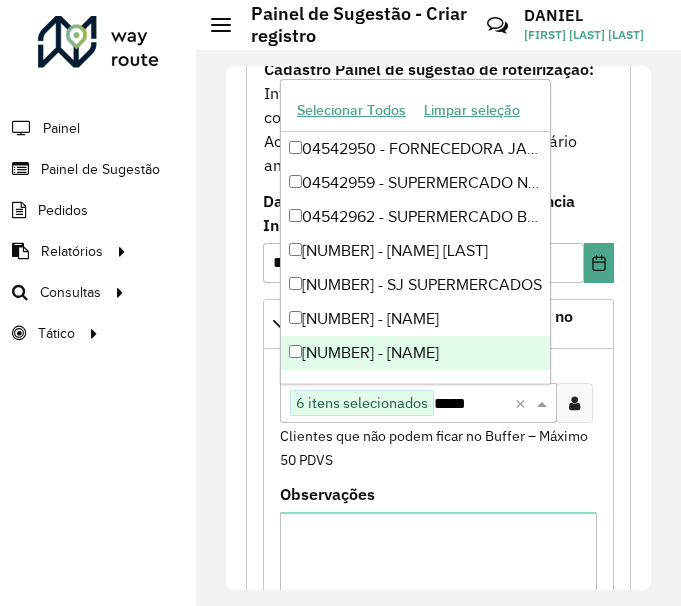 click on "*****" at bounding box center (471, 404) 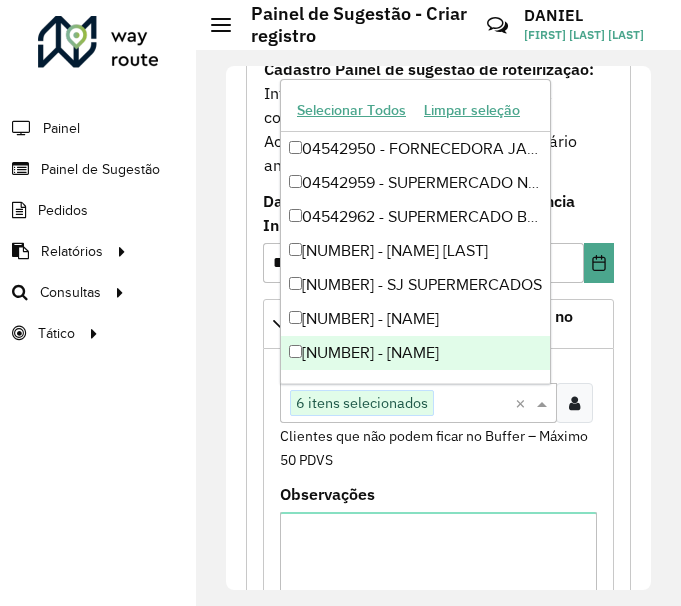 paste on "*****" 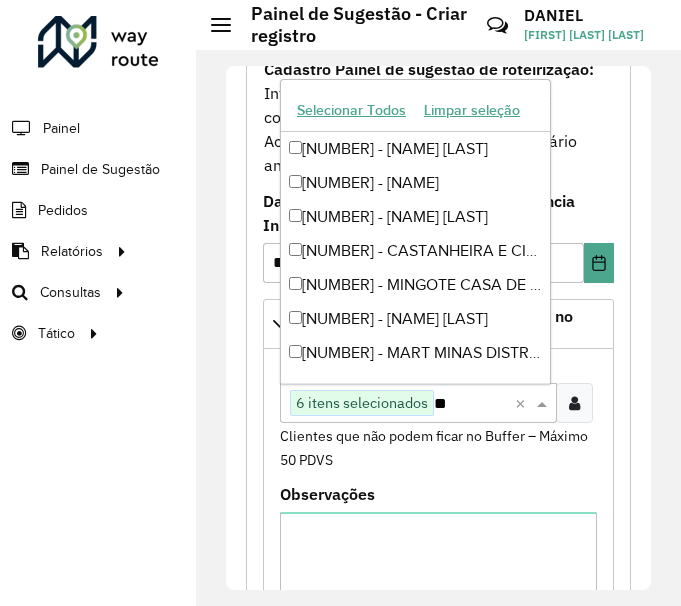 type on "*" 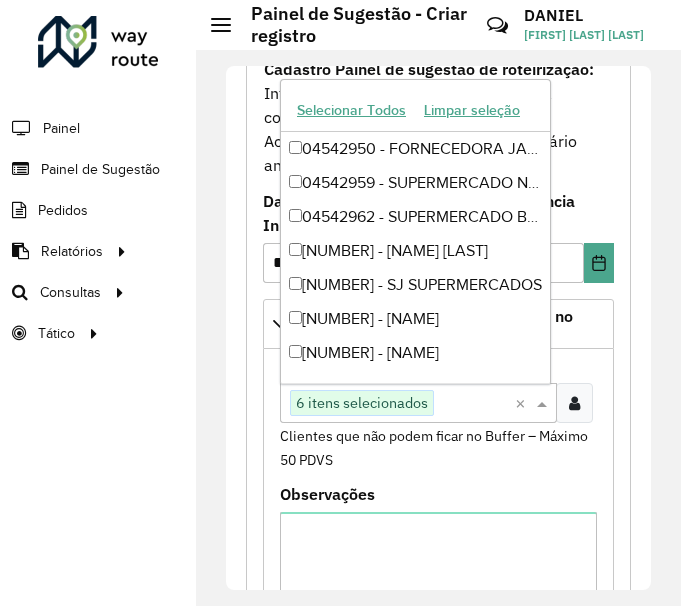 click at bounding box center (471, 404) 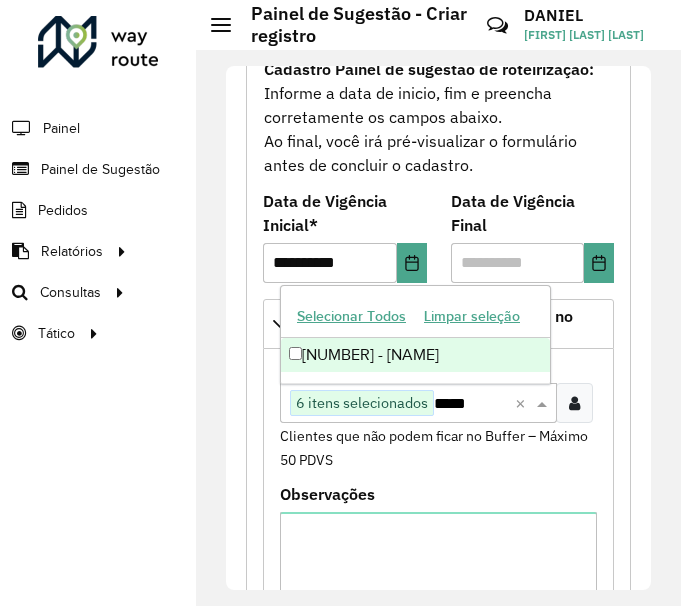 click on "[NUMBER] - [NAME]" at bounding box center [415, 355] 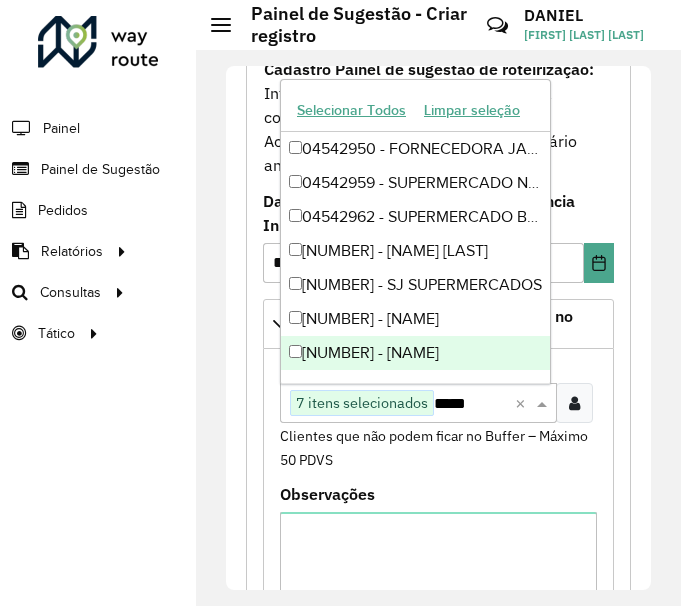 click on "Clique no botão para buscar clientes 7 itens selecionados *****" at bounding box center (397, 403) 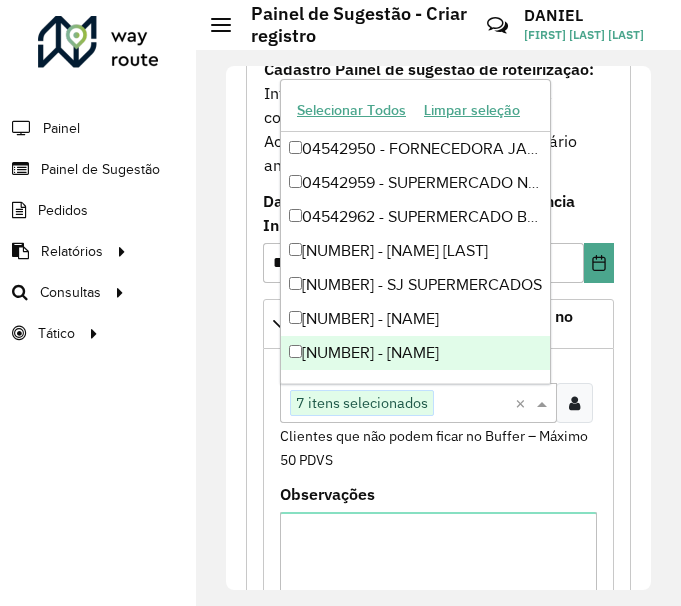 paste on "*****" 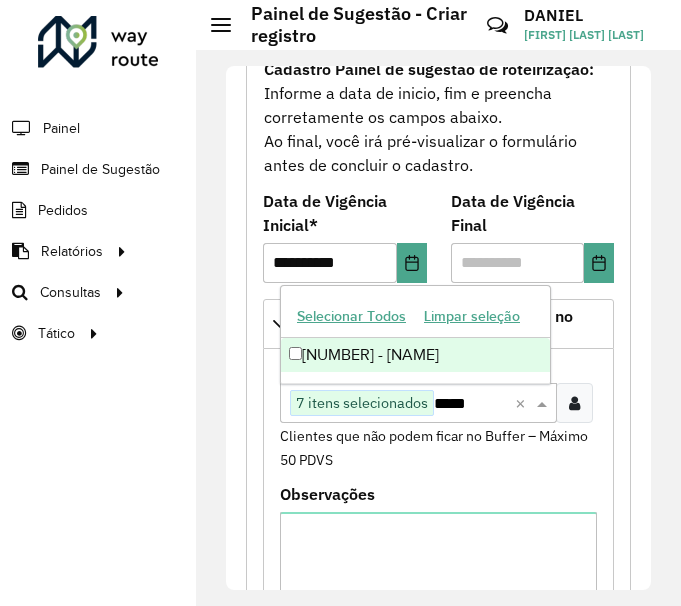 click on "[NUMBER] - [NAME]" at bounding box center [415, 355] 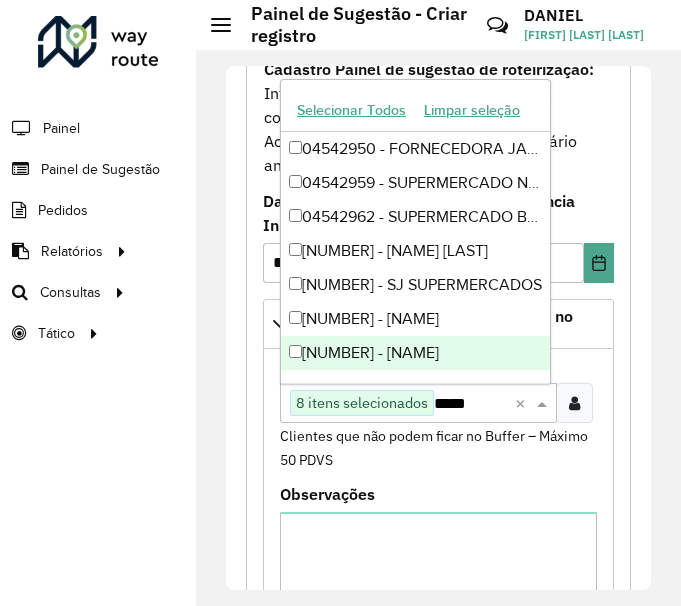 click on "*****" at bounding box center (471, 404) 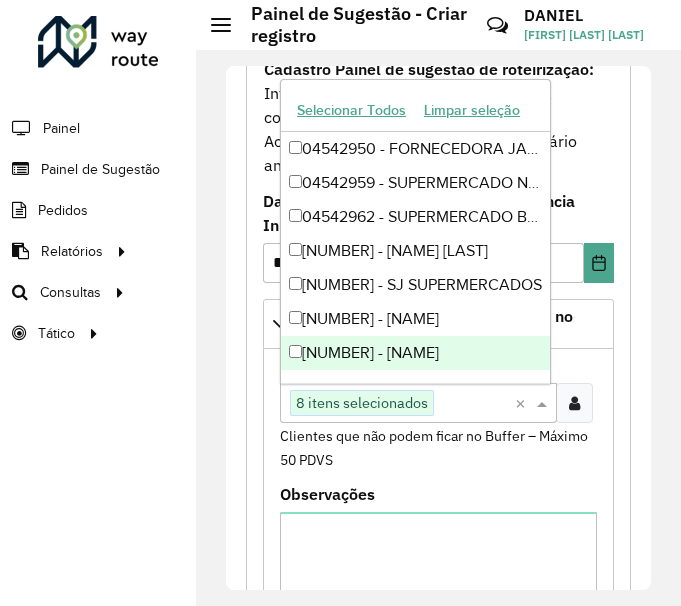 paste on "*****" 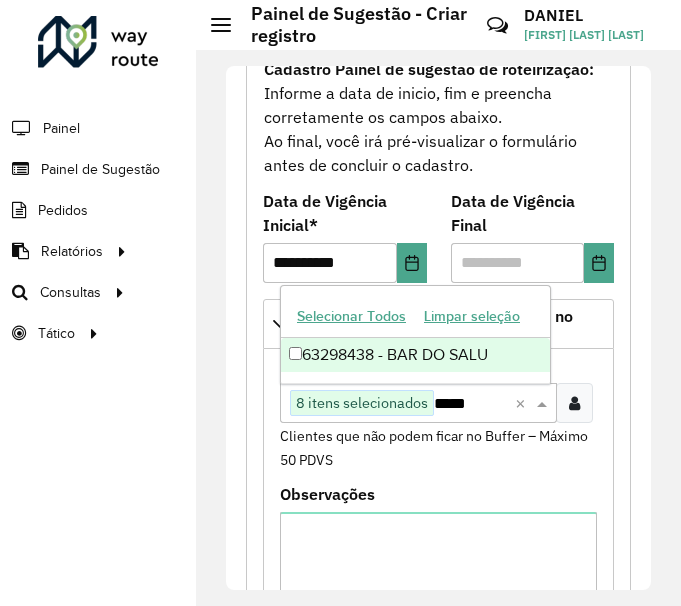 click on "63298438 - BAR DO SALU" at bounding box center [415, 355] 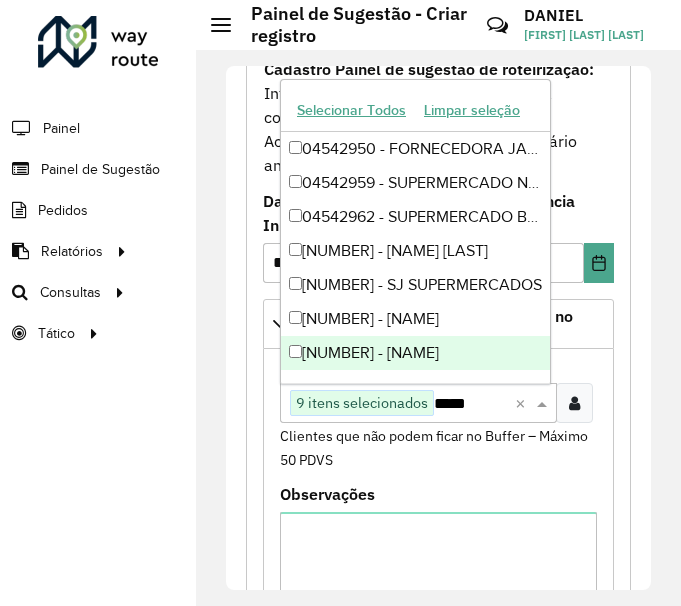 click on "*****" at bounding box center [471, 404] 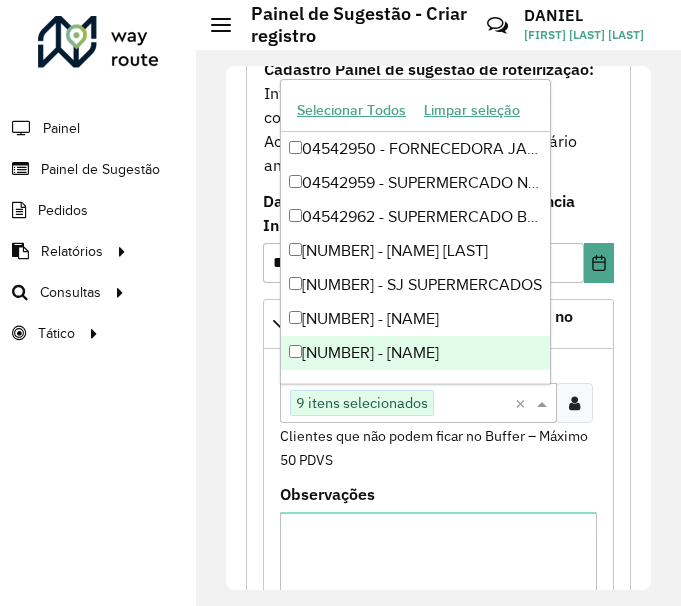 paste on "*****" 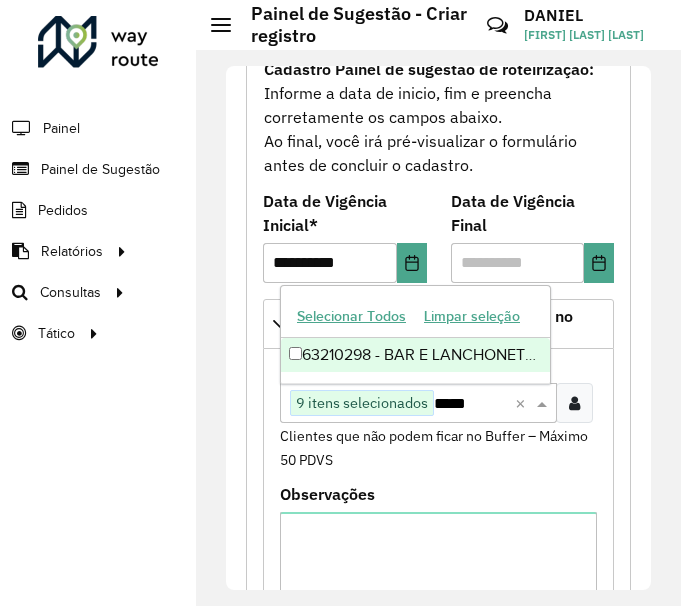 click on "63210298 - BAR E LANCHONETE ZUM" at bounding box center [415, 355] 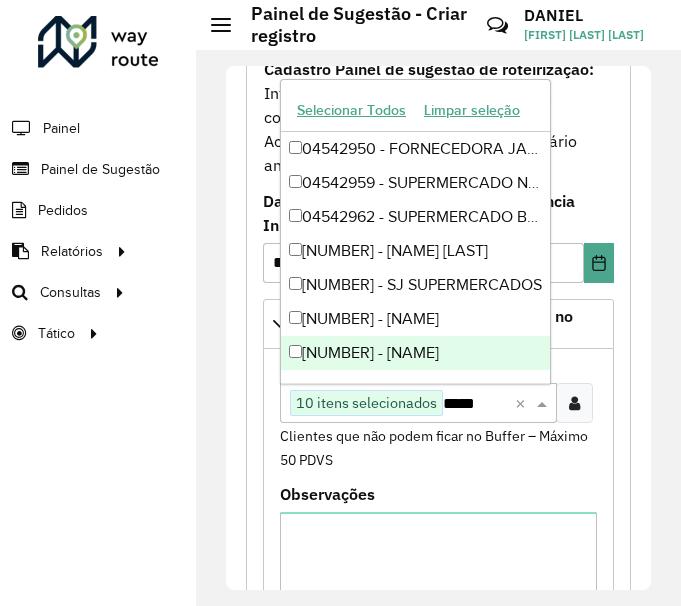 click on "*****" at bounding box center [476, 404] 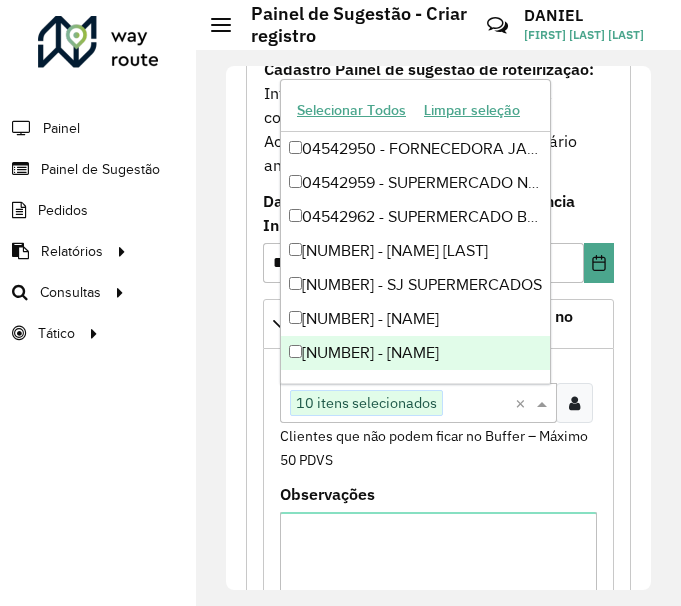 paste on "*****" 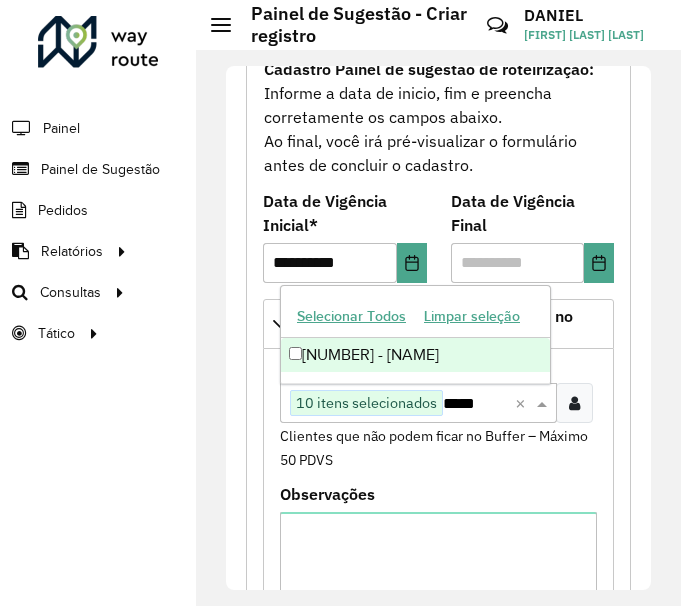 click on "[NUMBER] - [NAME]" at bounding box center (415, 355) 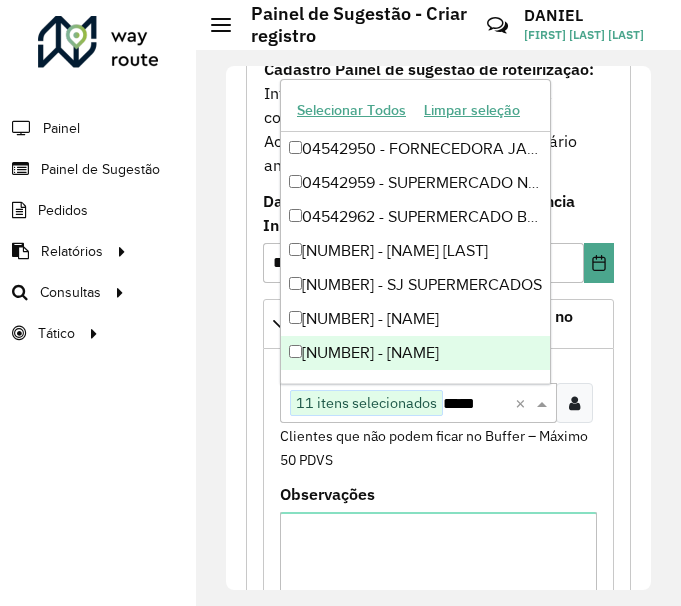 click on "*****" at bounding box center (476, 404) 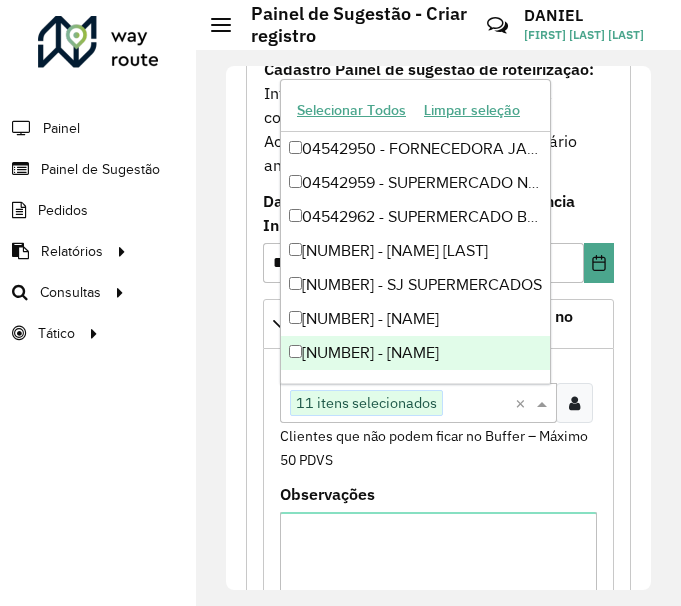 paste on "*****" 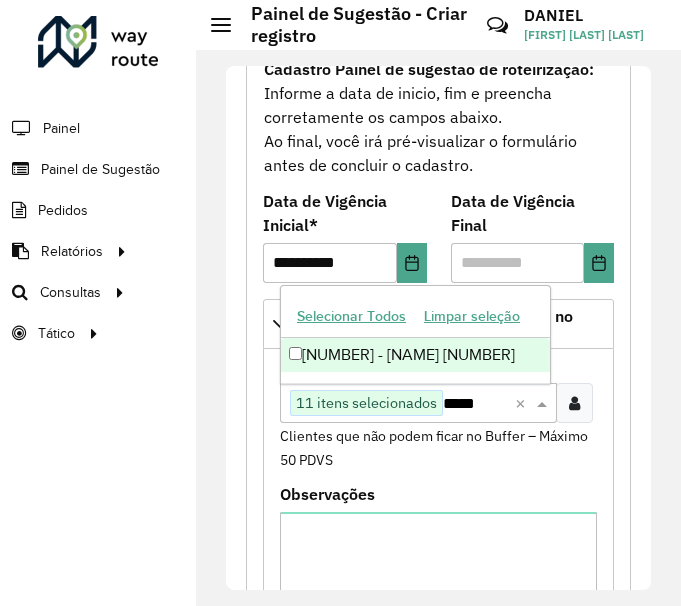 click on "[NUMBER] - [NAME] [NUMBER]" at bounding box center (415, 355) 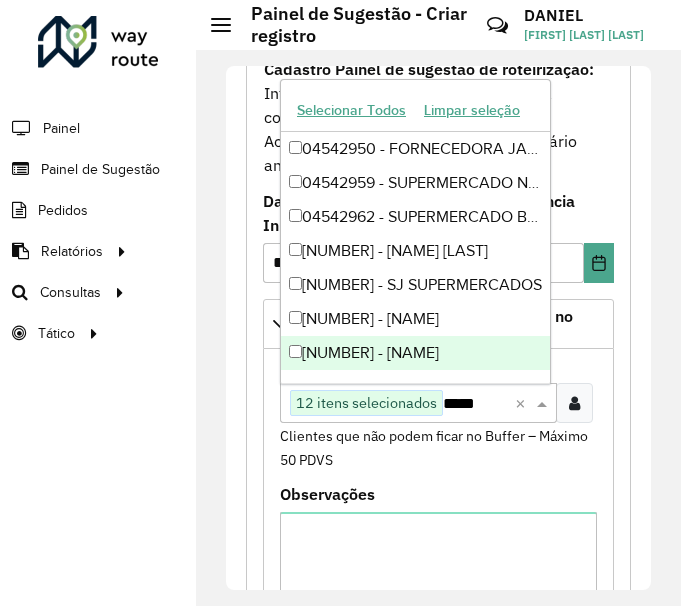 click on "Clique no botão para buscar clientes 12 itens selecionados *****" at bounding box center [397, 403] 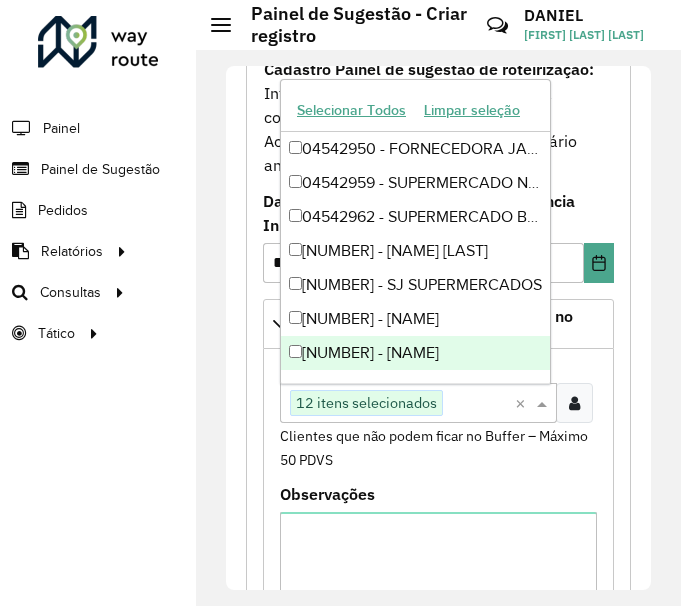 paste on "*****" 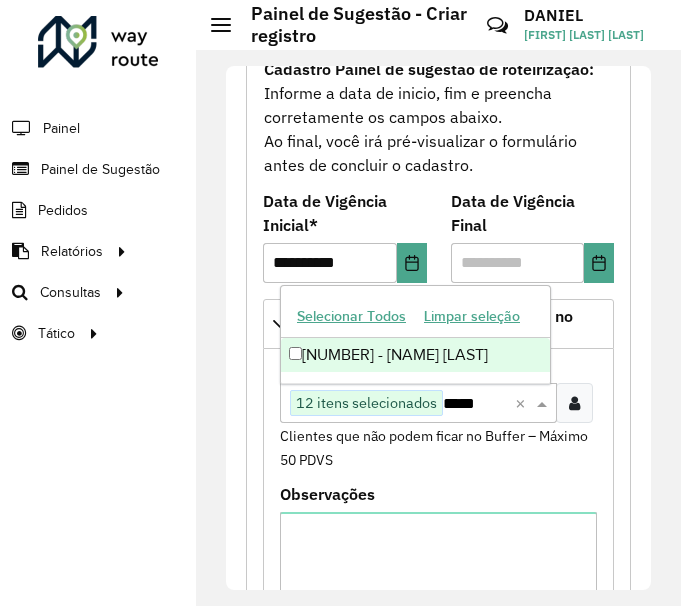 click on "[NUMBER] - [NAME] [LAST]" at bounding box center (415, 355) 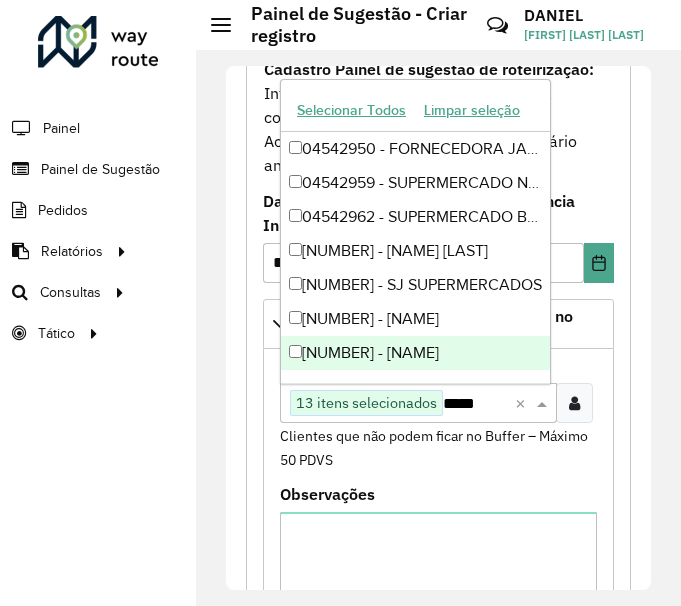 click on "*****" at bounding box center (476, 404) 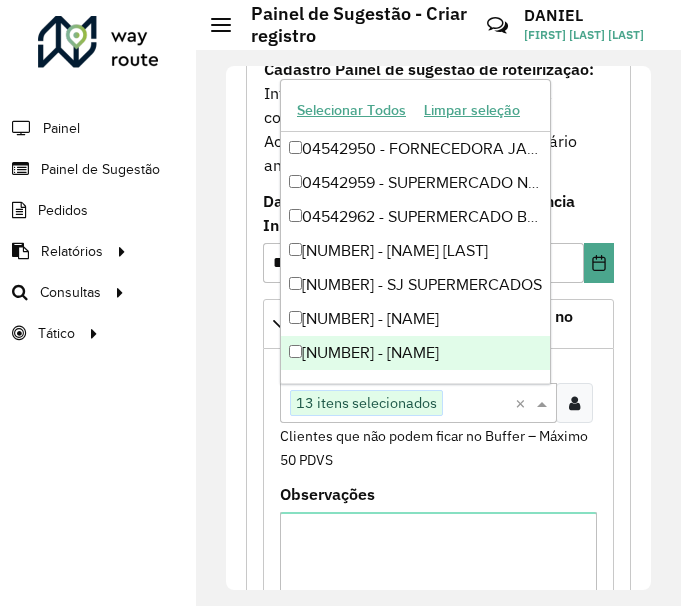 paste on "*****" 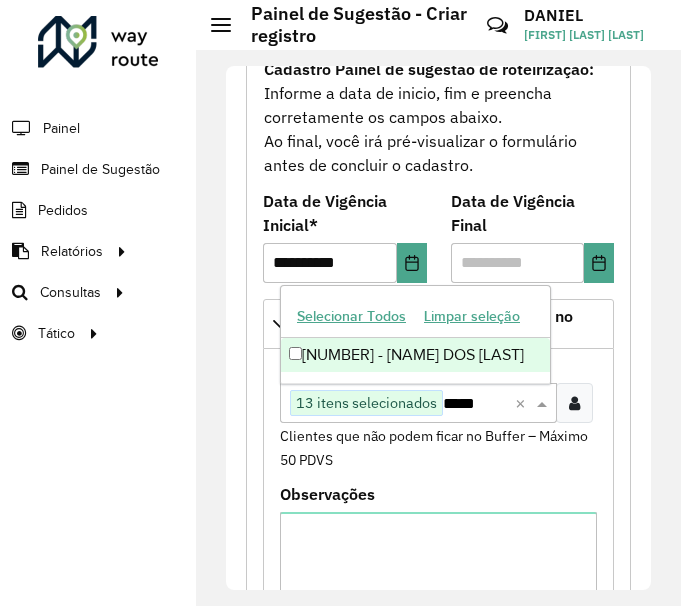click on "[NUMBER] - [NAME] DOS [LAST]" at bounding box center [415, 355] 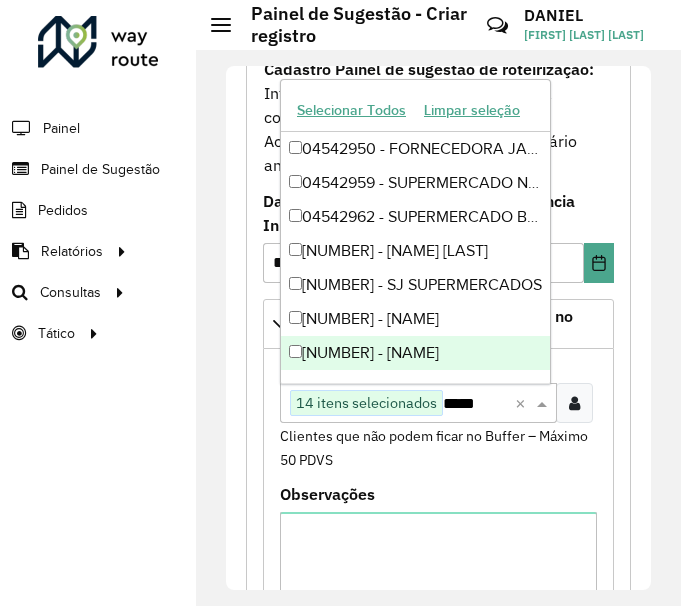click on "*****" at bounding box center [476, 404] 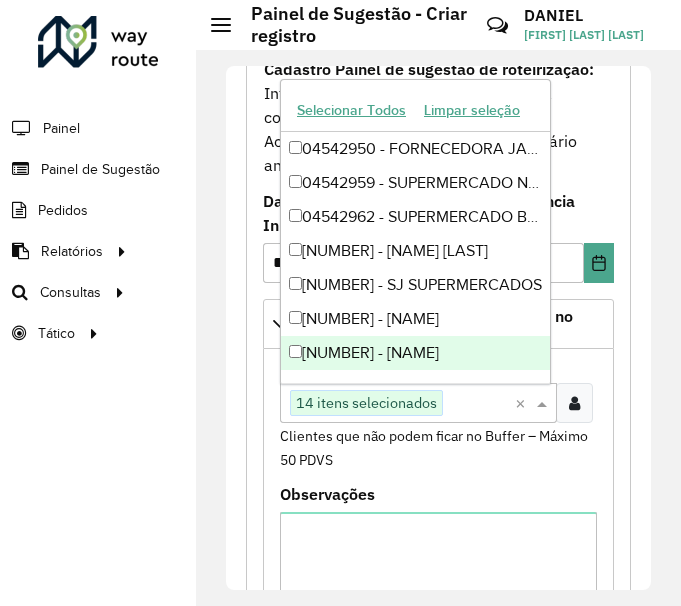 paste on "*****" 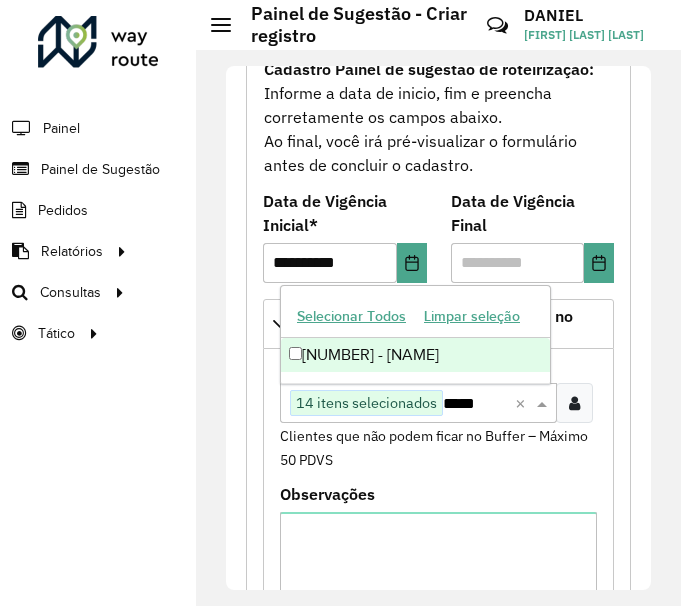 click on "[NUMBER] - [NAME]" at bounding box center [415, 355] 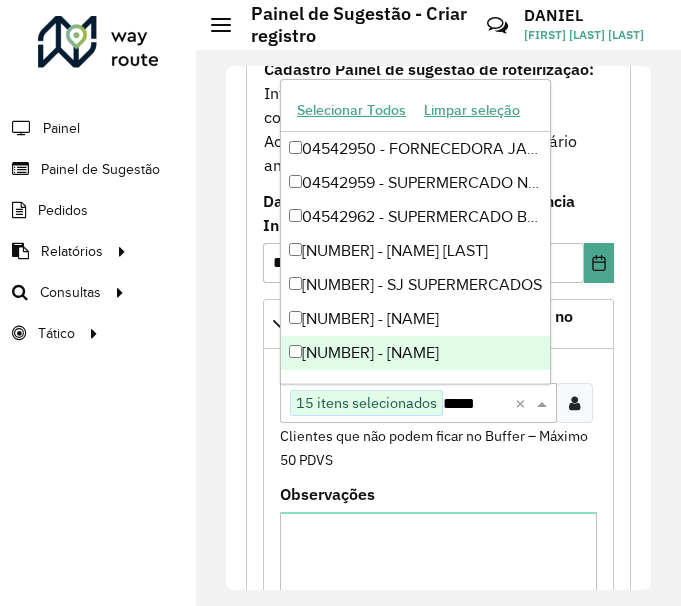 click on "*****" at bounding box center [476, 404] 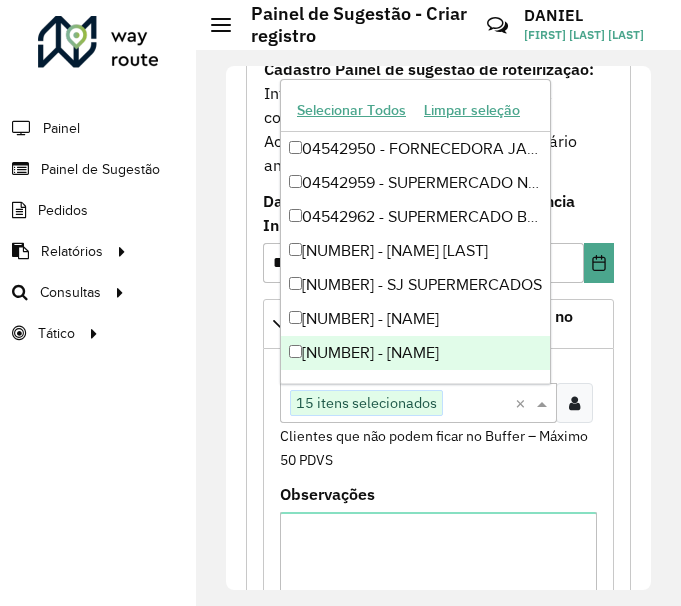 paste on "****" 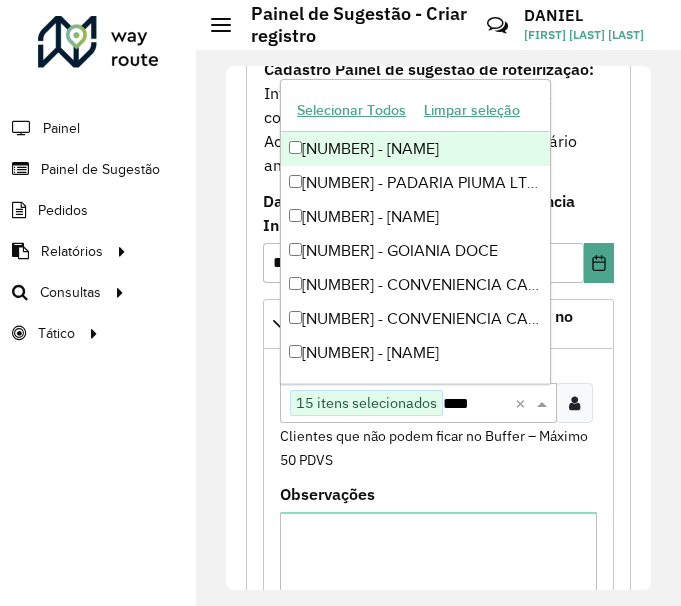 click on "[NUMBER] - [NAME]" at bounding box center (415, 149) 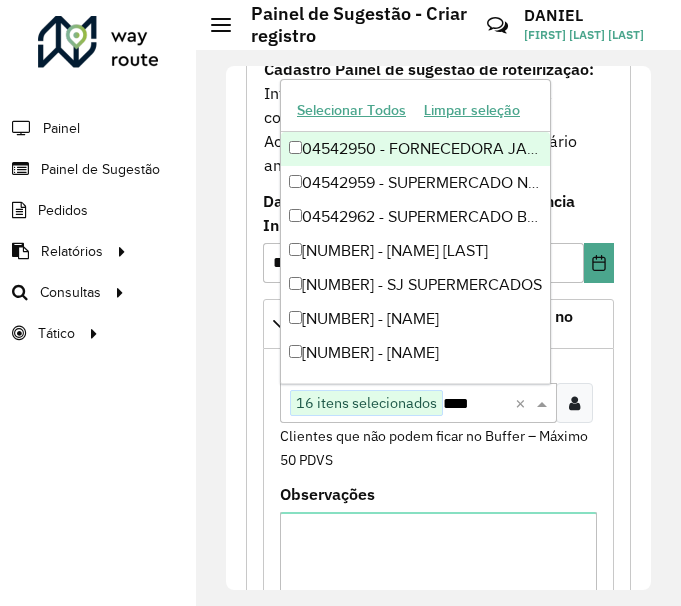 click on "****" at bounding box center [476, 404] 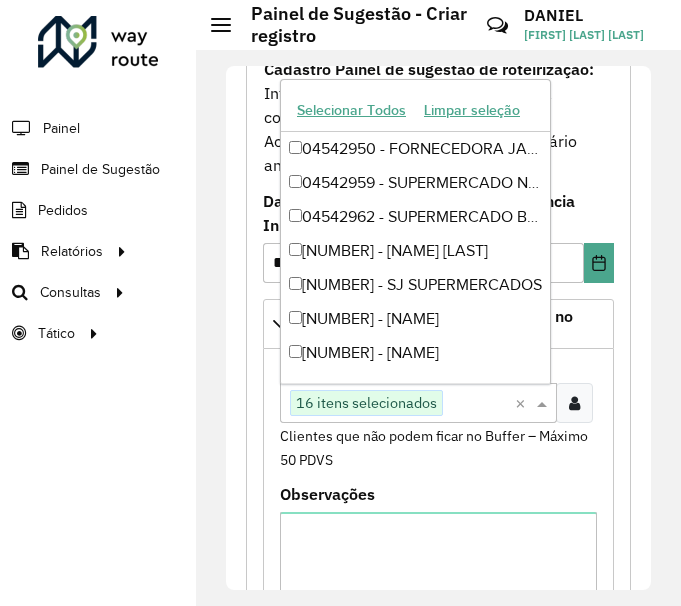 click at bounding box center (476, 404) 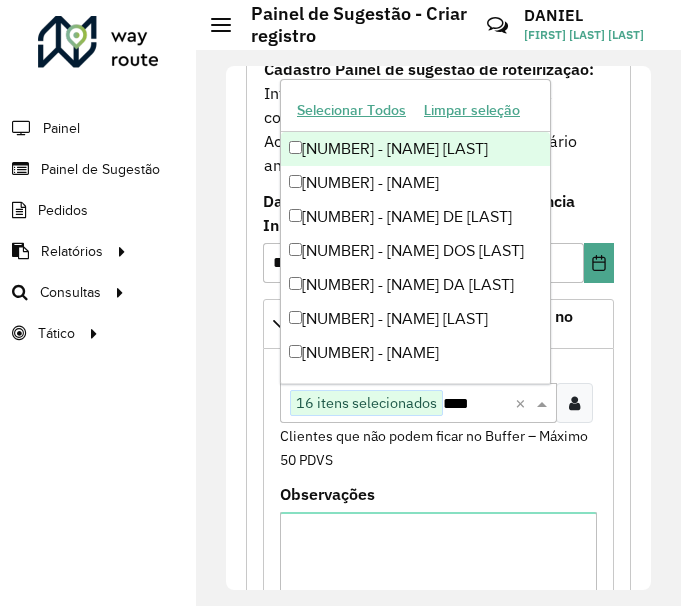 click on "[NUMBER] - [NAME] [LAST]" at bounding box center (415, 149) 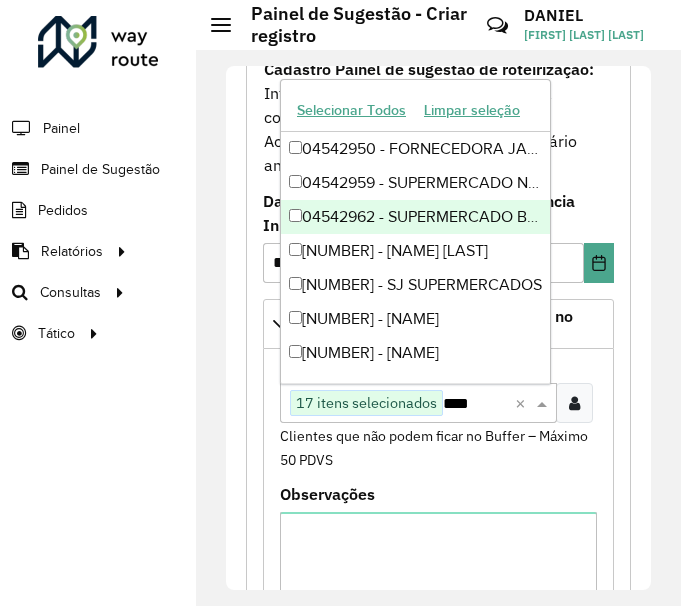 click on "****" at bounding box center (476, 404) 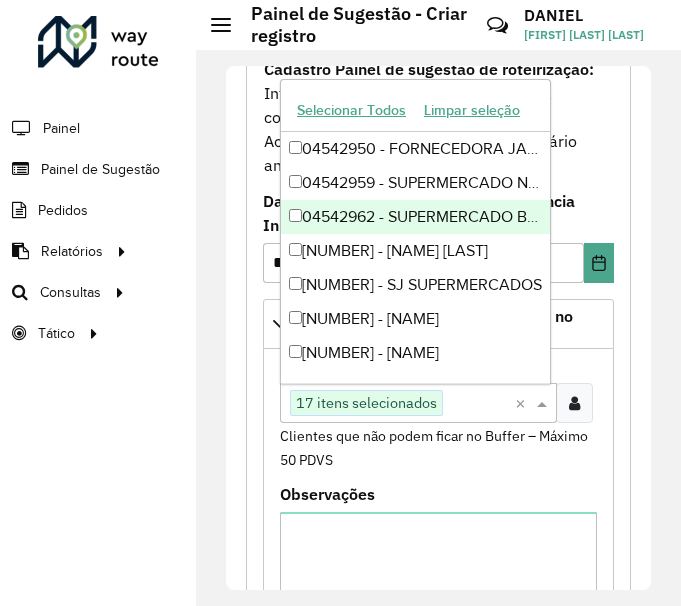 paste on "*****" 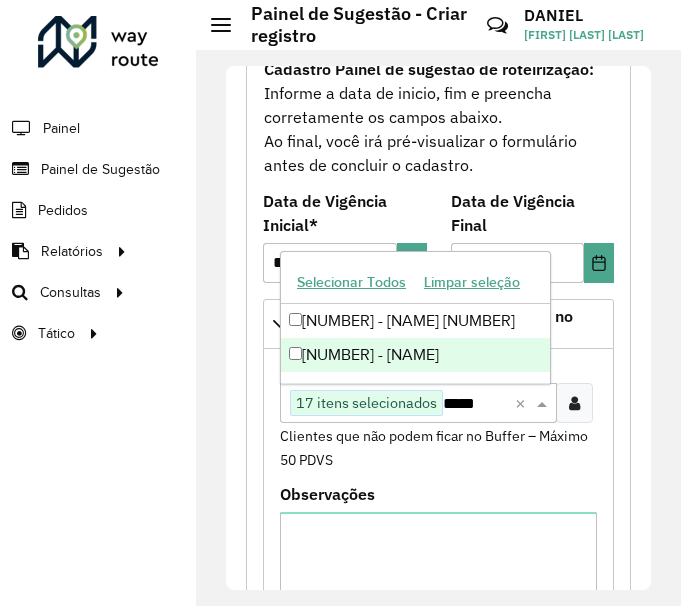 click on "[NUMBER] - [NAME]" at bounding box center [415, 355] 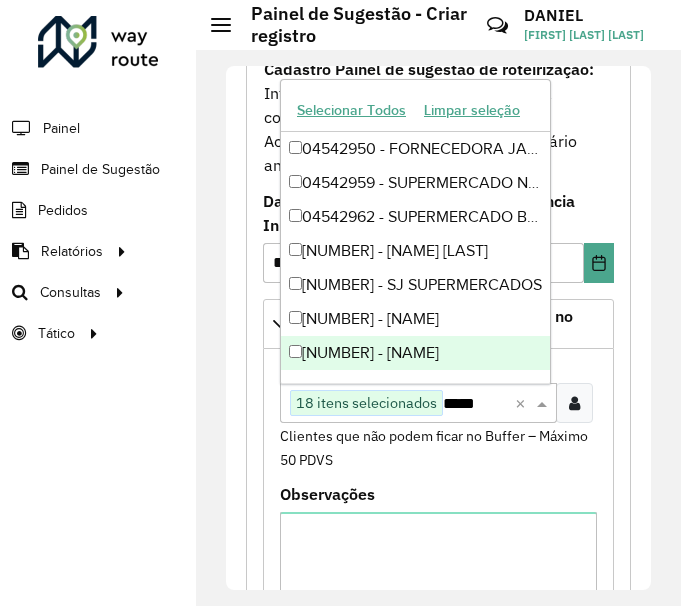 click on "*****" at bounding box center (476, 404) 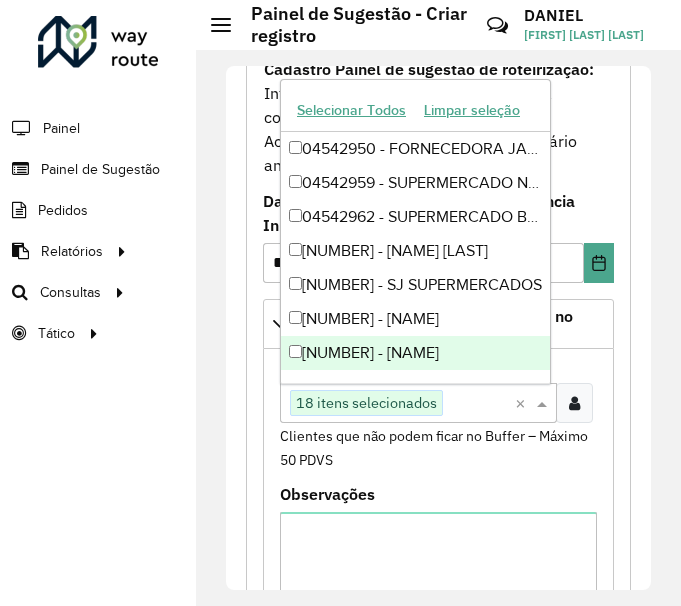paste on "*****" 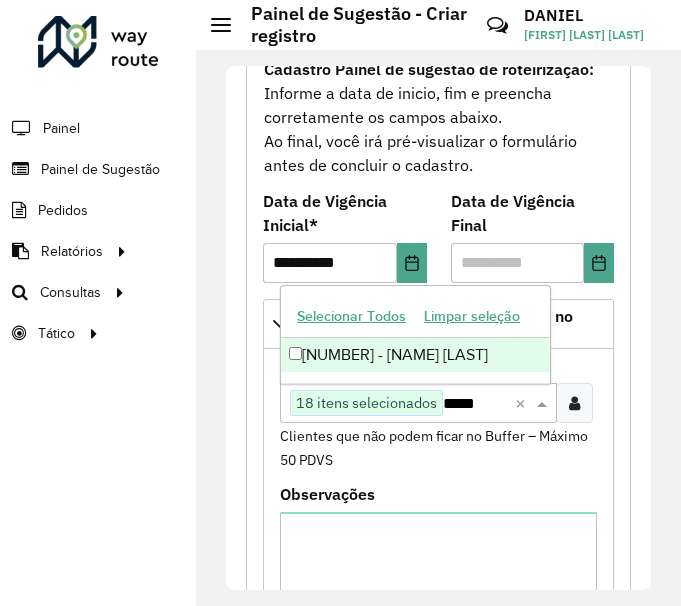 click on "[NUMBER] - [NAME] [LAST]" at bounding box center (415, 355) 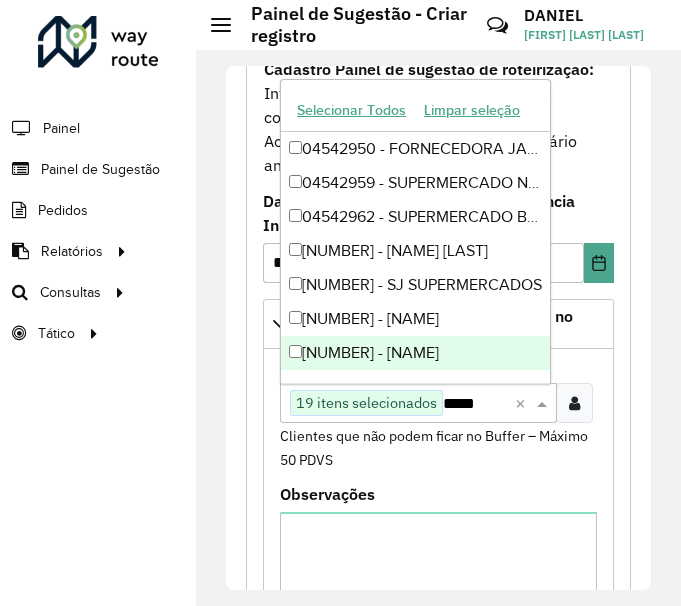 click on "*****" at bounding box center (476, 404) 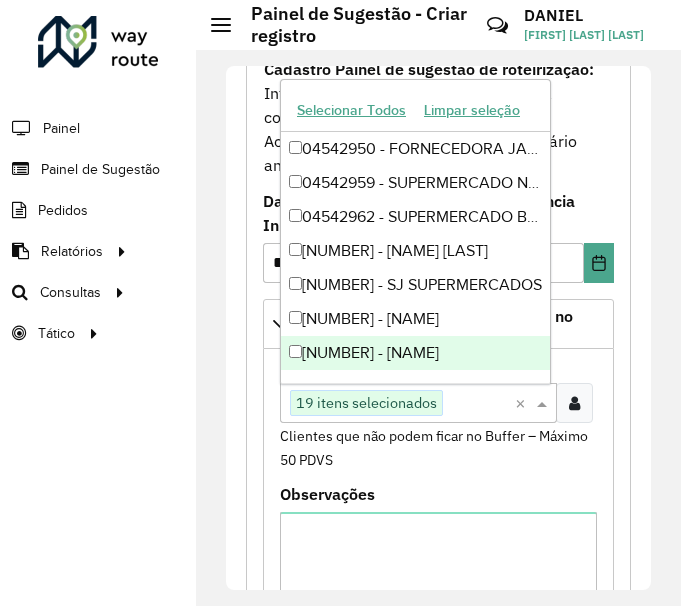 paste on "*****" 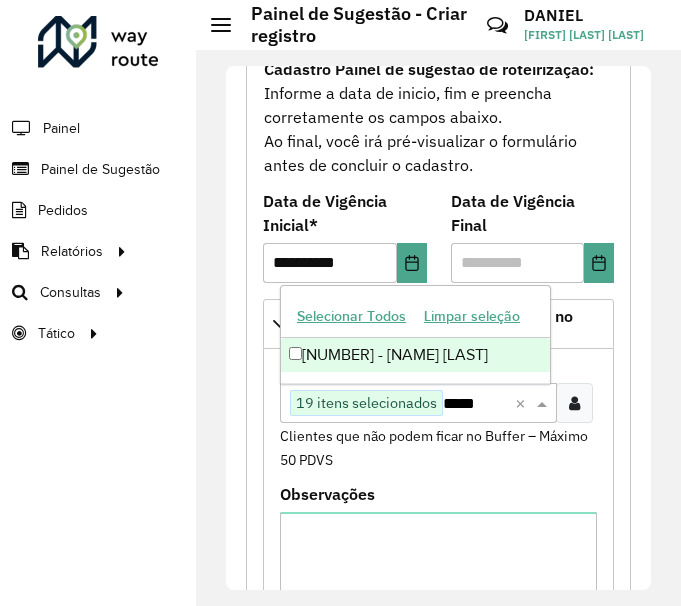 click on "[NUMBER] - [NAME] [LAST]" at bounding box center [415, 355] 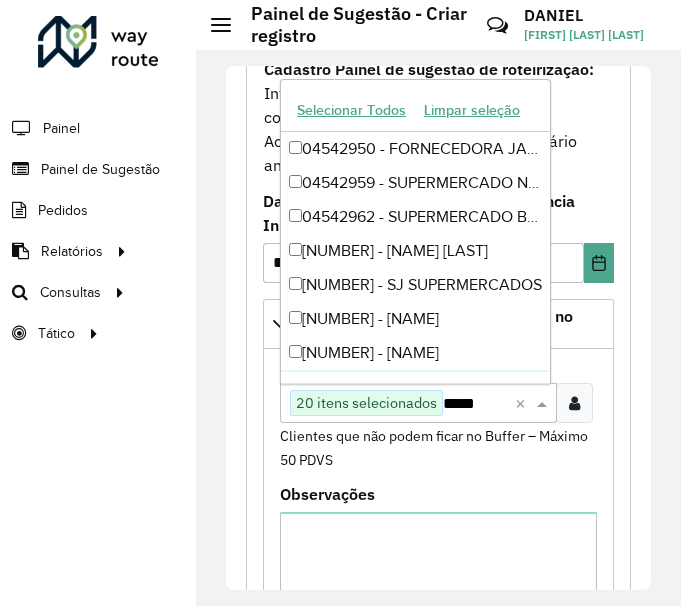 click on "*****" at bounding box center [476, 404] 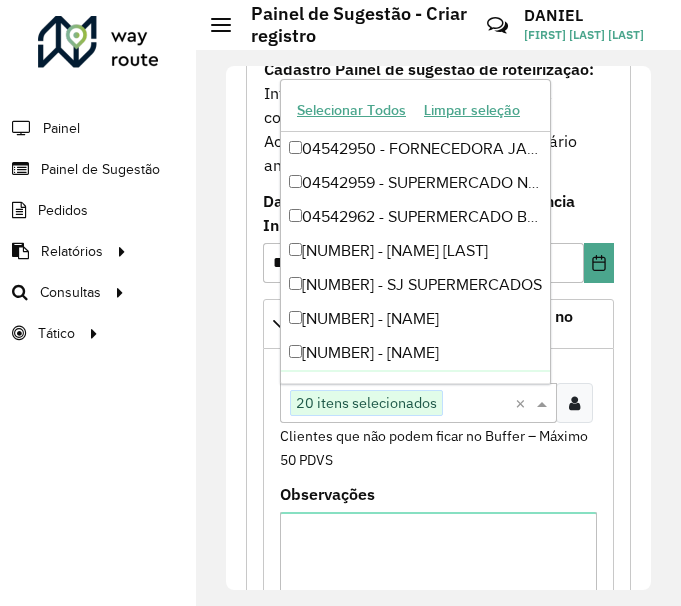 paste on "*****" 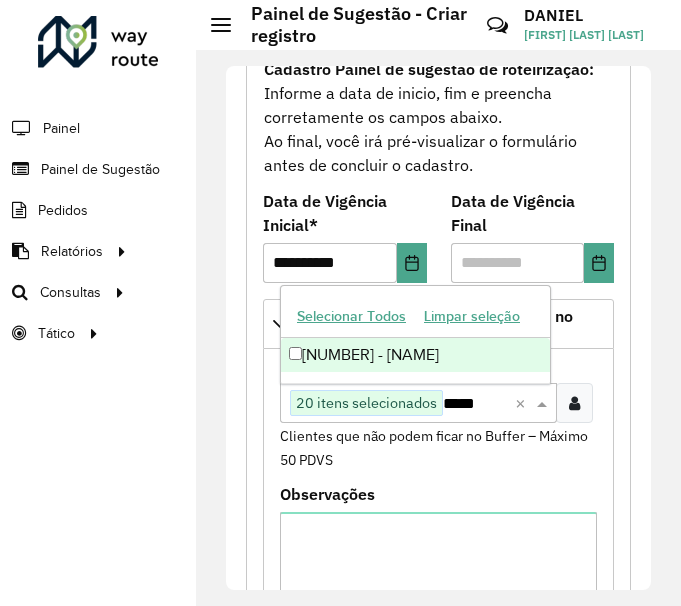 click on "[NUMBER] - [NAME]" at bounding box center [415, 355] 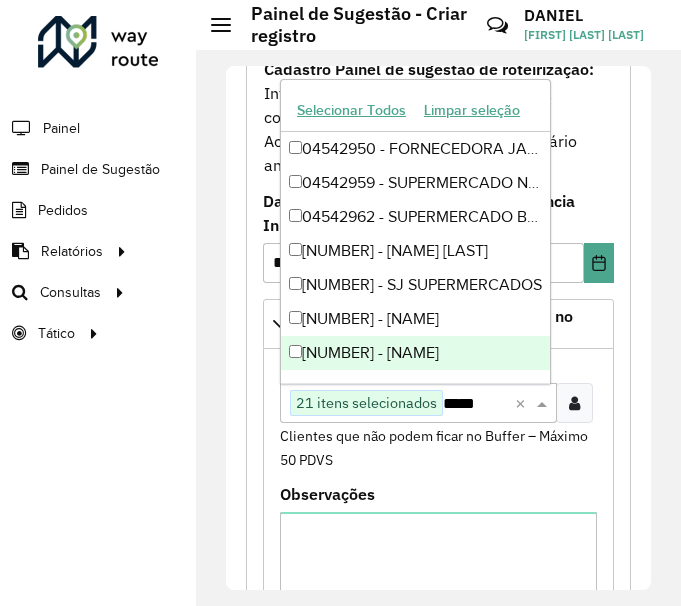 click on "*****" at bounding box center [476, 404] 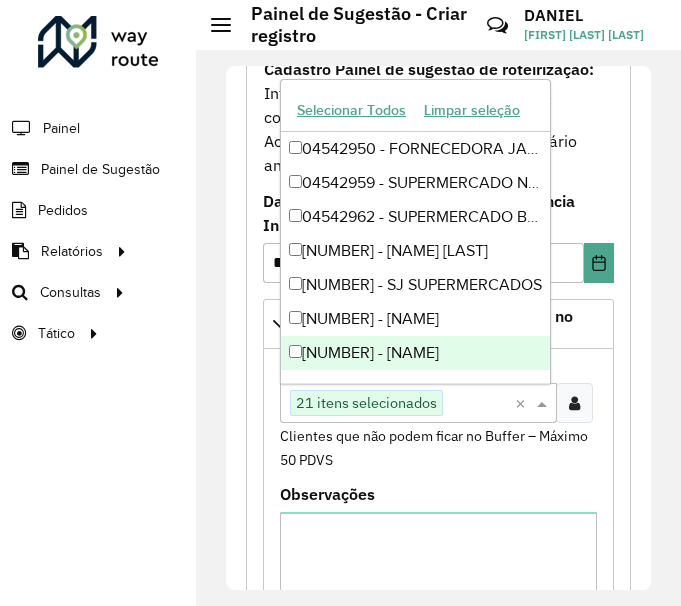 paste on "*****" 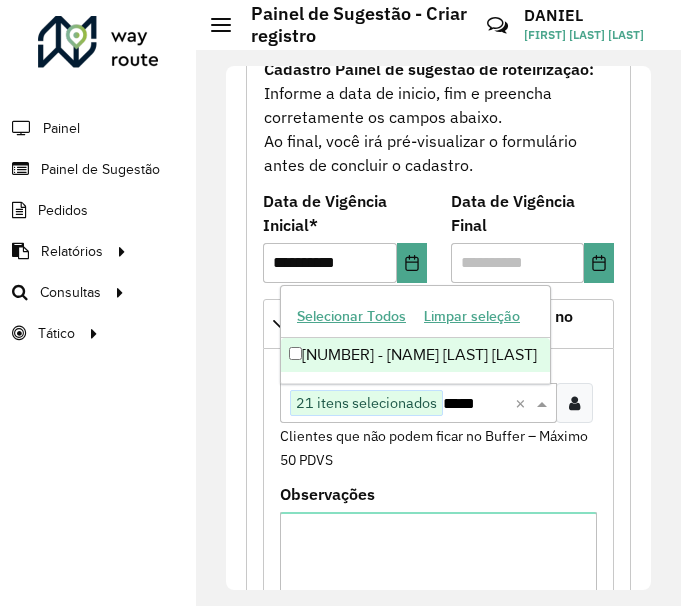 click on "[NUMBER] - [NAME] [LAST] [LAST]" at bounding box center [415, 355] 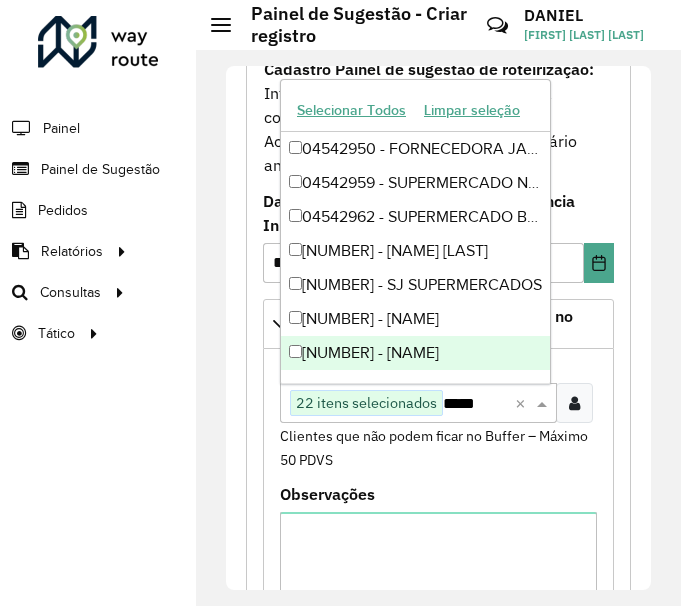 click on "*****" at bounding box center [476, 404] 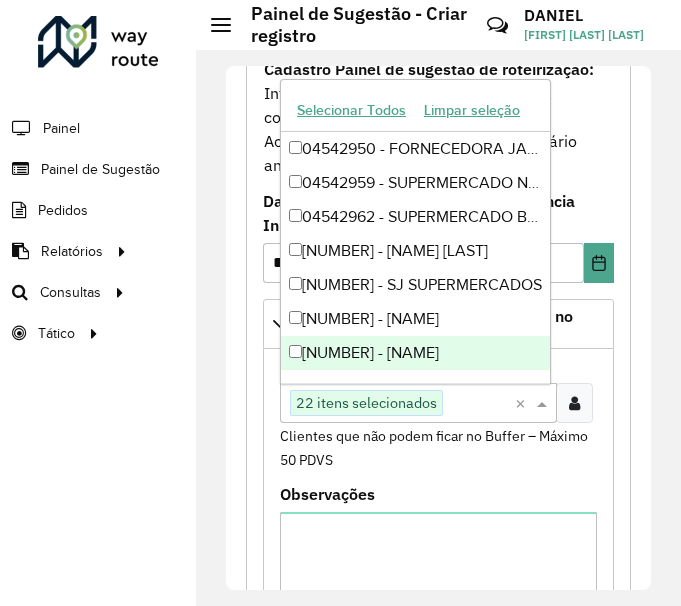 paste on "****" 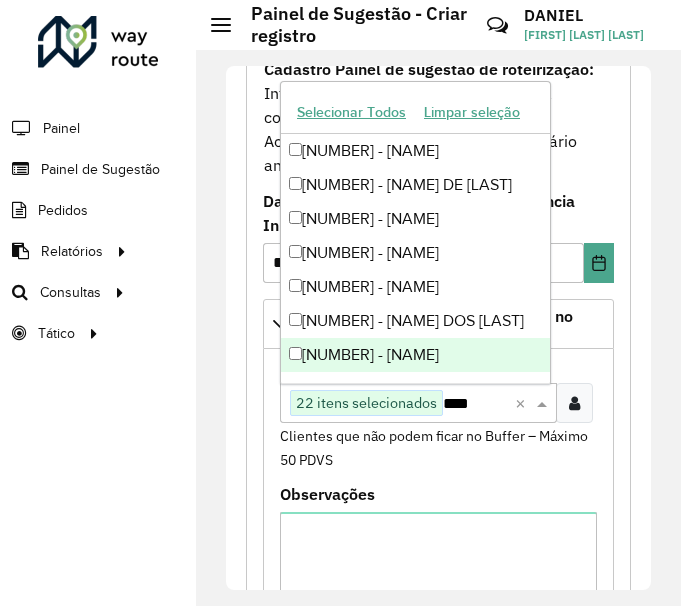 click on "****" at bounding box center [476, 404] 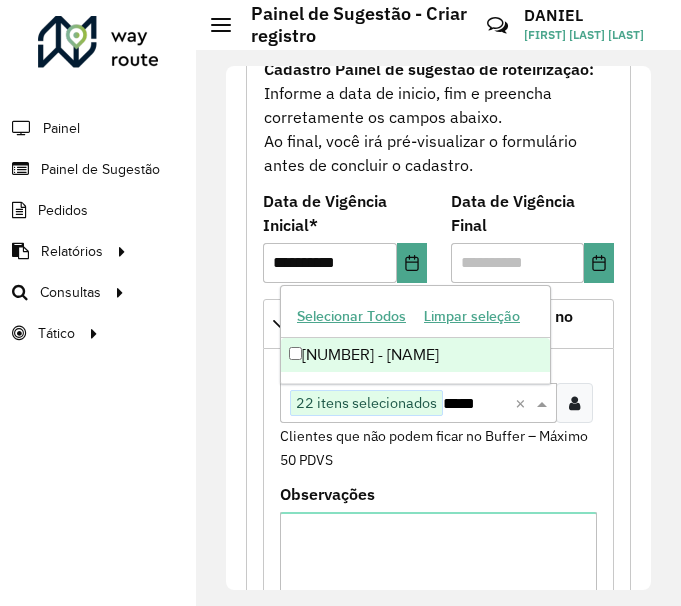 click on "[NUMBER] - [NAME]" at bounding box center [415, 355] 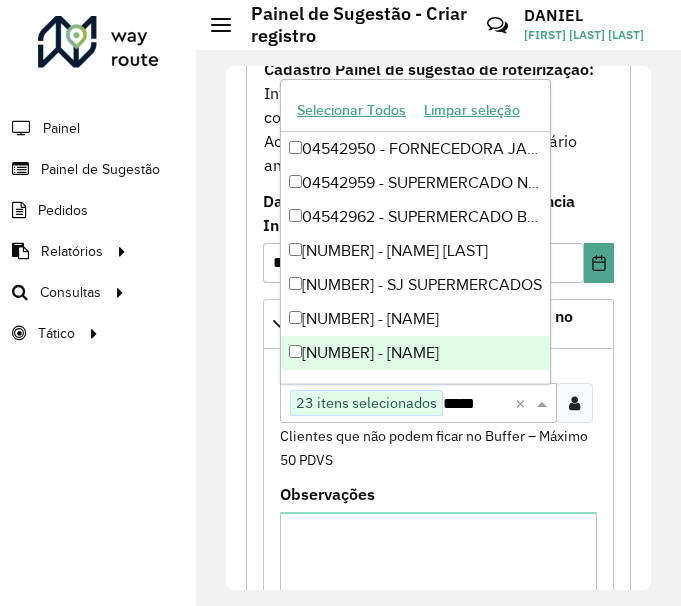 click on "*****" at bounding box center [476, 404] 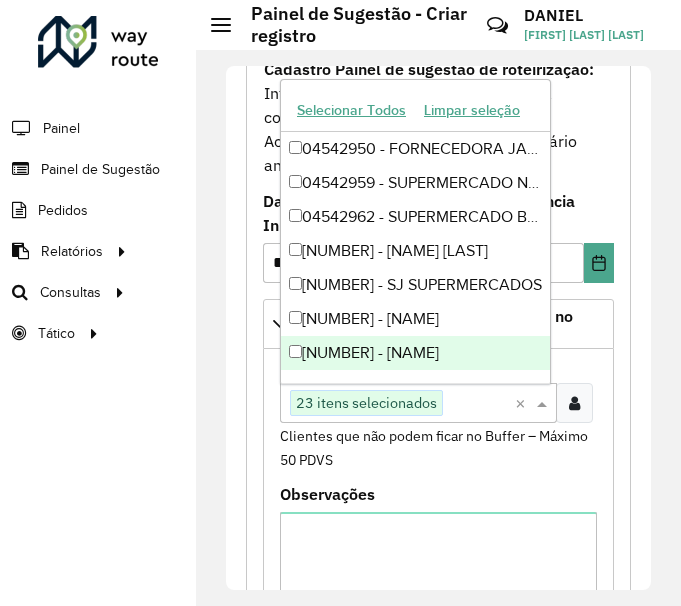 paste on "*****" 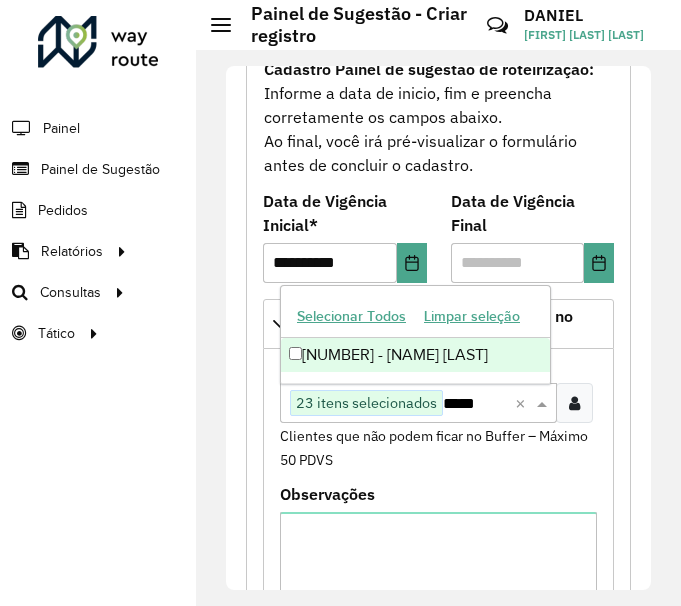 click on "[NUMBER] - [NAME] [LAST]" at bounding box center (415, 355) 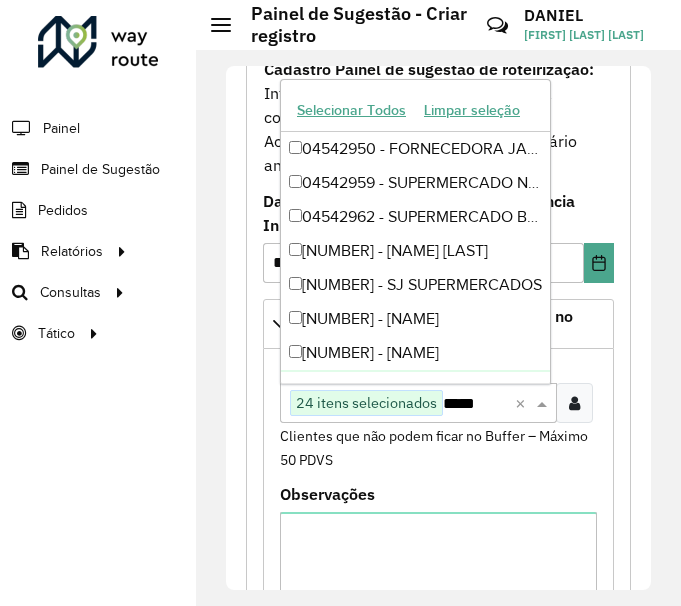 click on "*****" at bounding box center (476, 404) 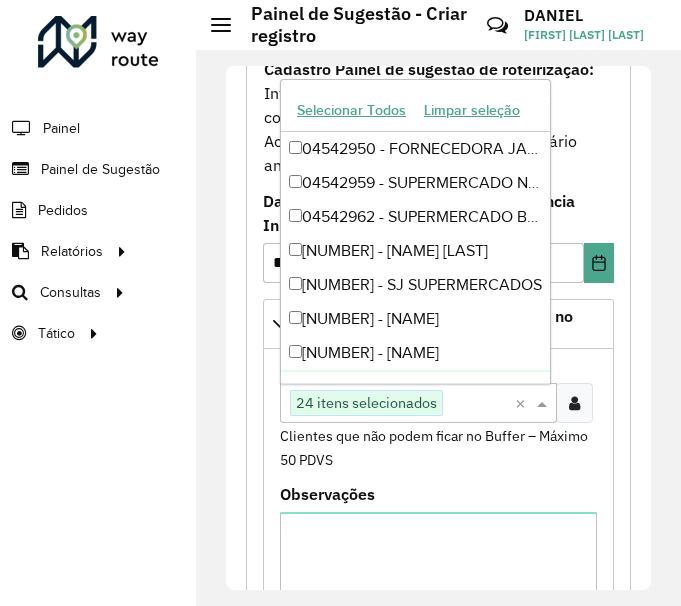 paste on "*****" 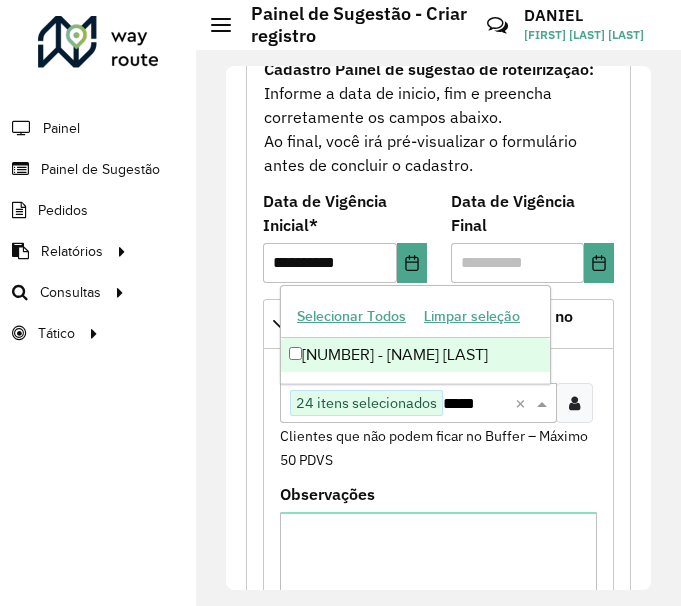click on "[NUMBER] - [NAME] [LAST]" at bounding box center [415, 355] 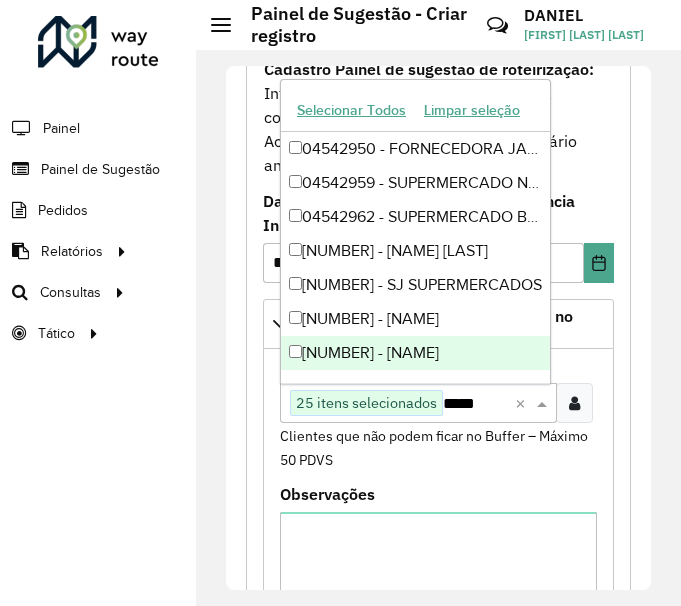 click on "*****" at bounding box center (476, 404) 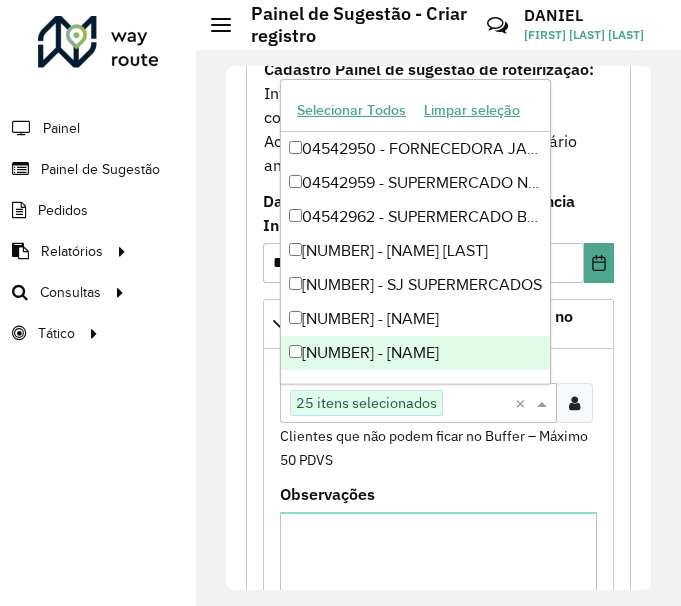 paste on "*****" 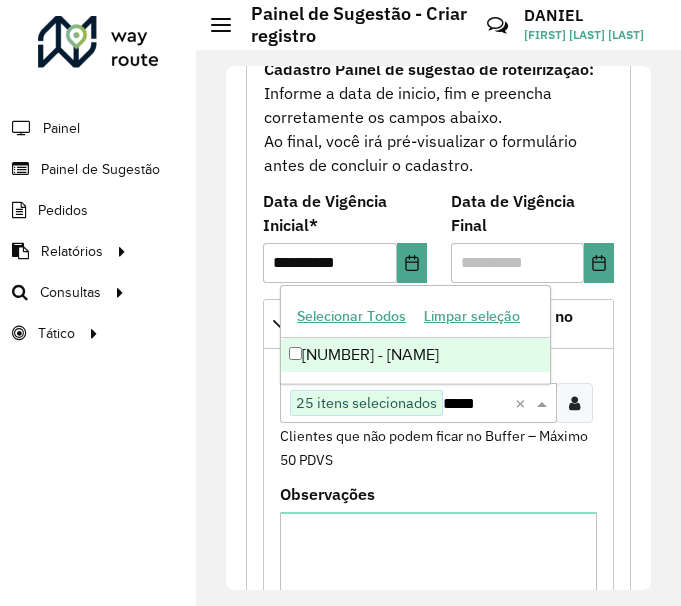 click on "[NUMBER] - [NAME]" at bounding box center (415, 355) 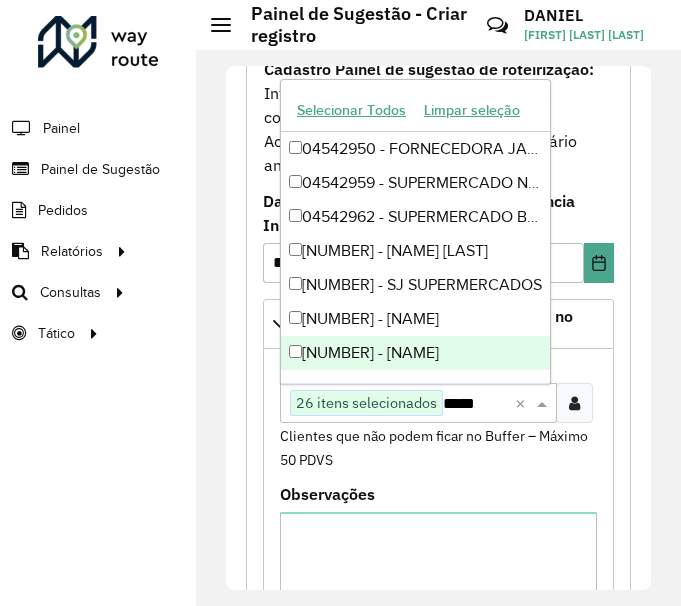 click on "Clientes [NUMBER] [TEXT] ***** × Clientes que não podem ficar no Buffer – Máximo 50 PDVS" at bounding box center (438, 422) 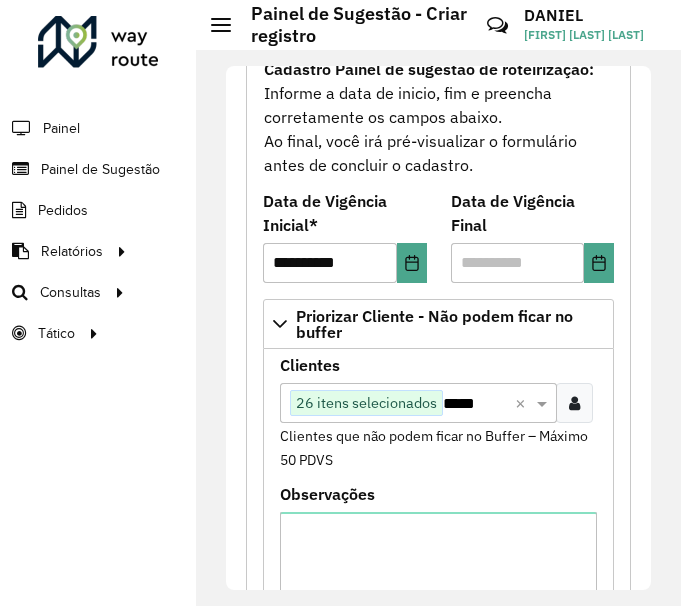 click on "*****" at bounding box center [476, 404] 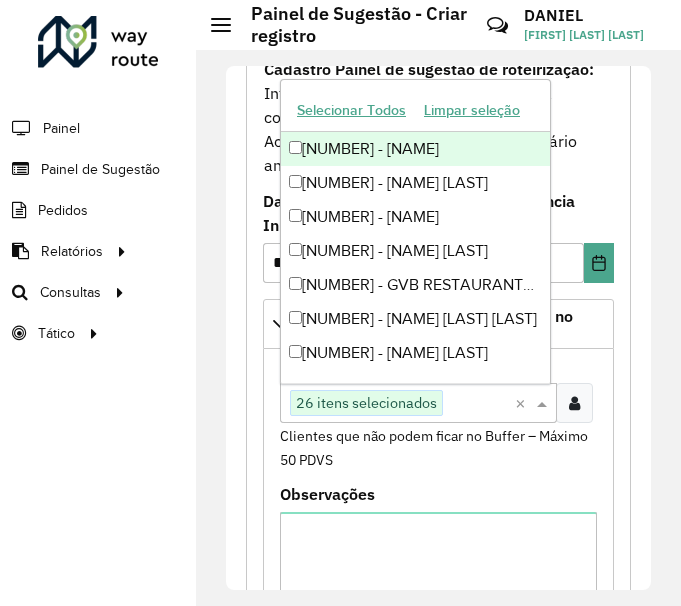 paste on "****" 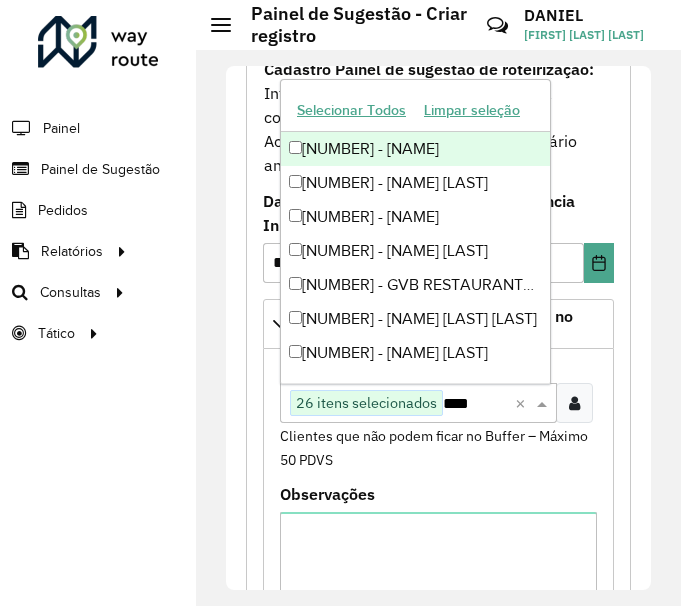 scroll, scrollTop: 3432, scrollLeft: 0, axis: vertical 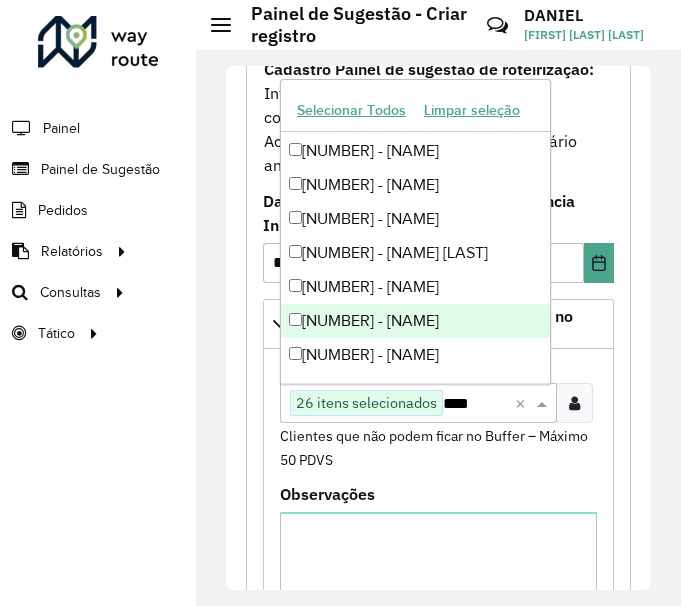 type on "*****" 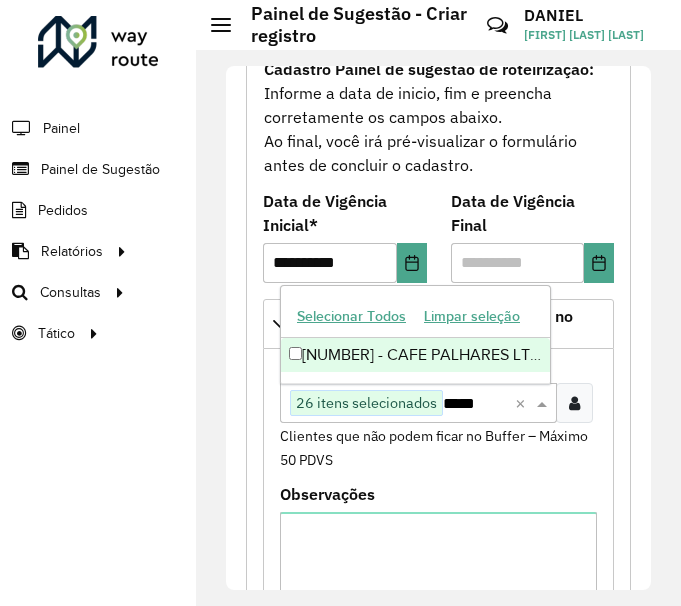 scroll, scrollTop: 0, scrollLeft: 0, axis: both 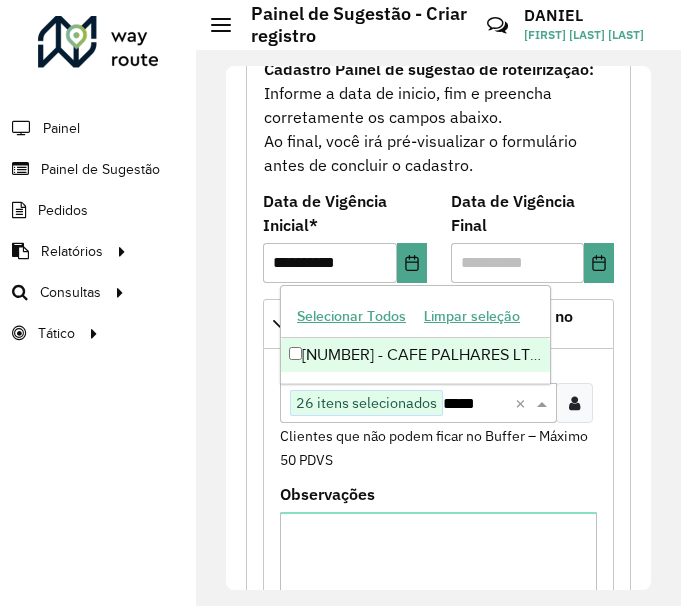 click on "[NUMBER] - CAFE PALHARES LTDA" at bounding box center [415, 355] 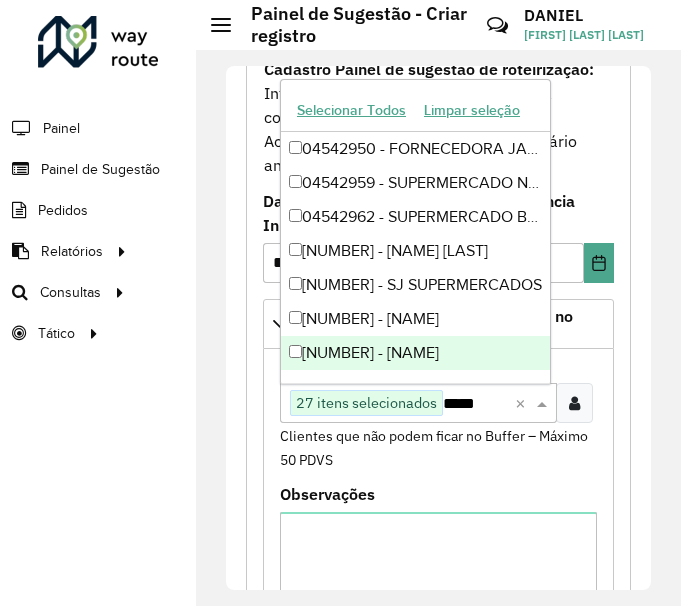 click on "*****" at bounding box center (476, 404) 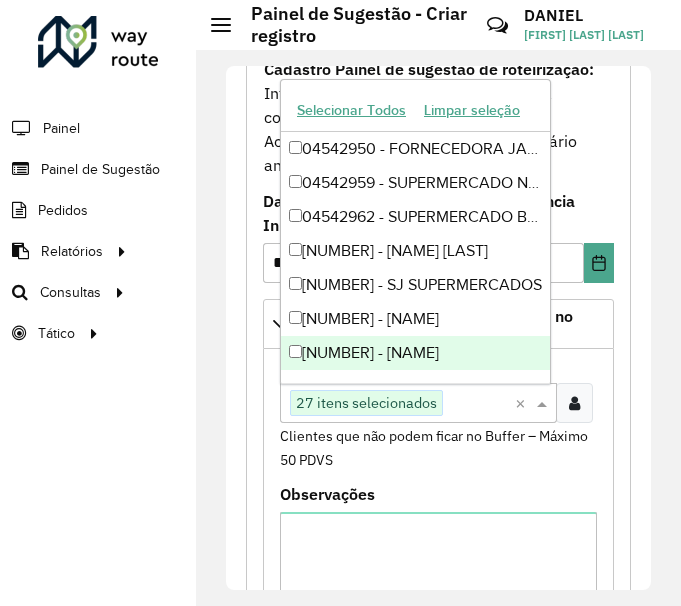 paste on "****" 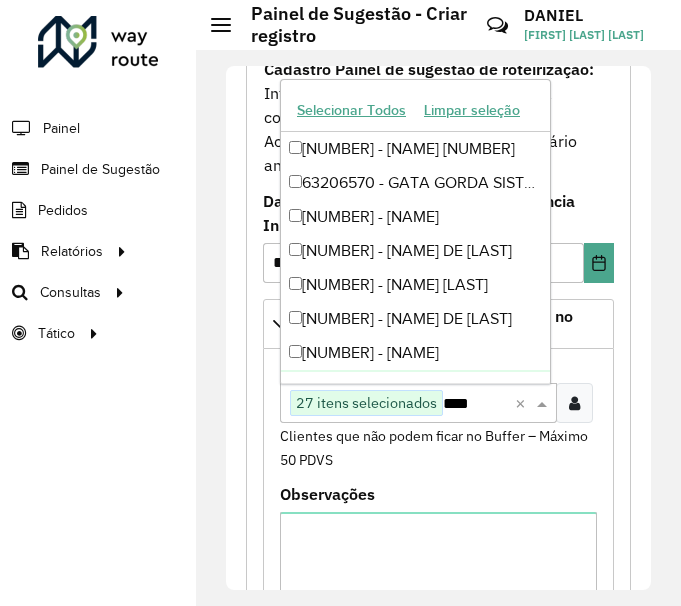 click on "****" at bounding box center (476, 404) 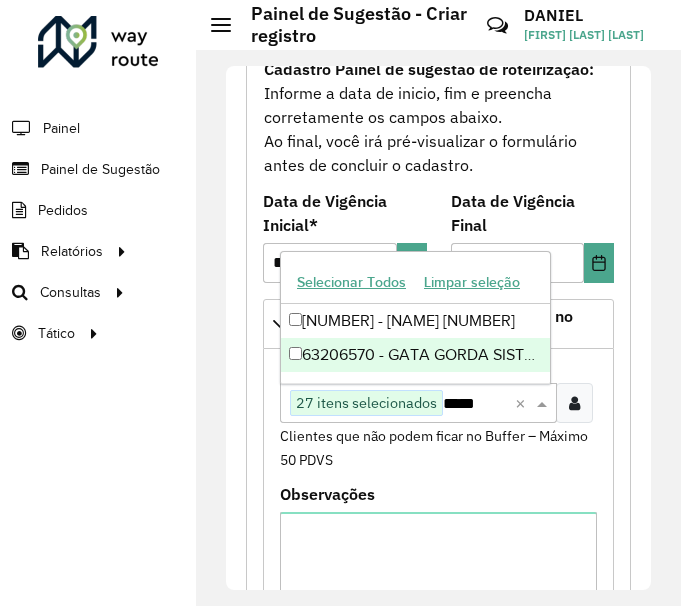 click on "63206570 - GATA GORDA SISTEMAS DE RESTAURANTE LTDA" at bounding box center (415, 355) 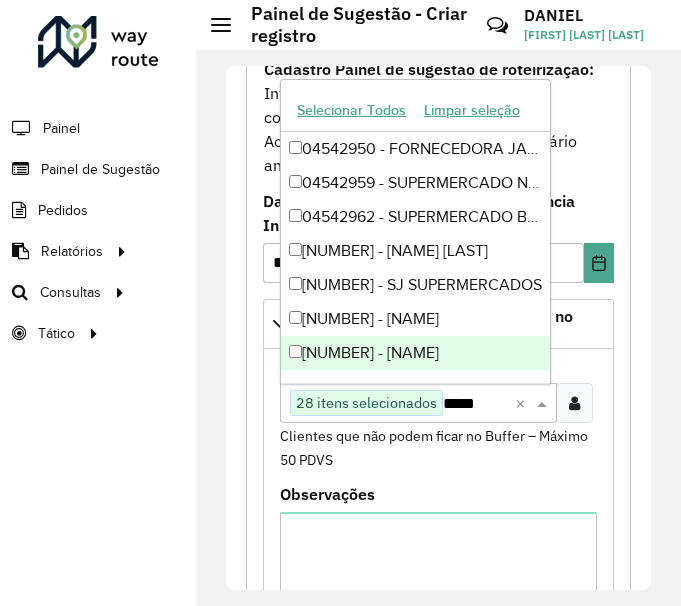 click on "*****" at bounding box center (476, 404) 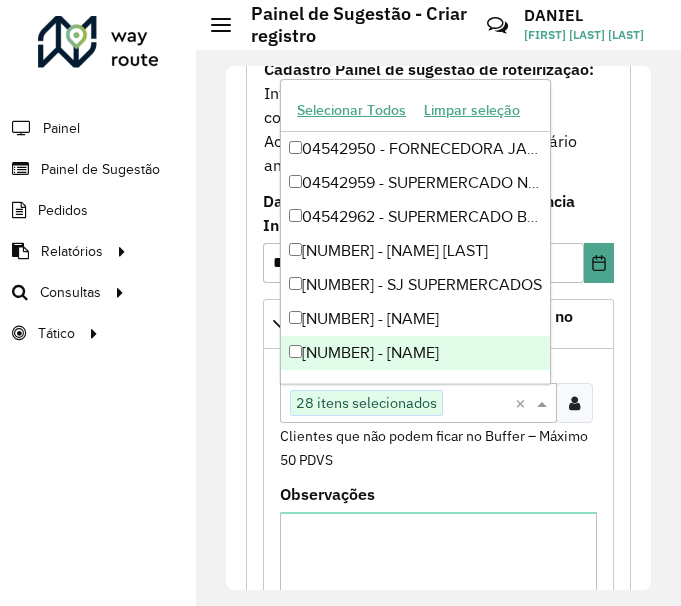 paste on "****" 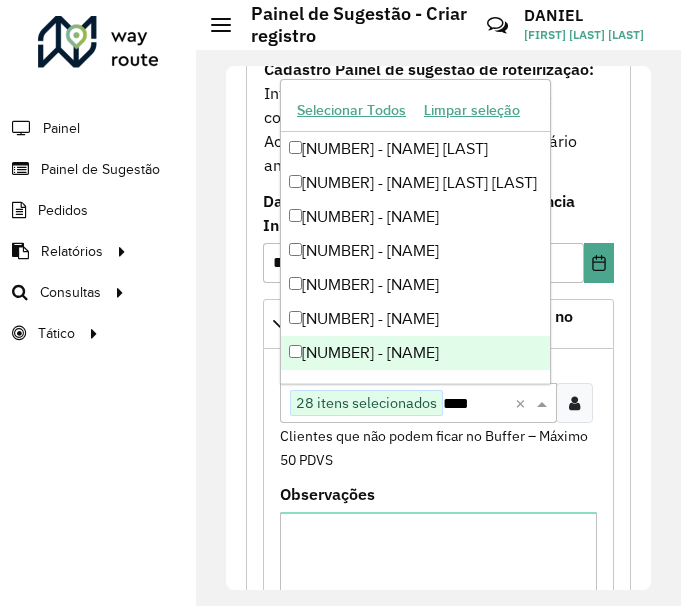 type on "*****" 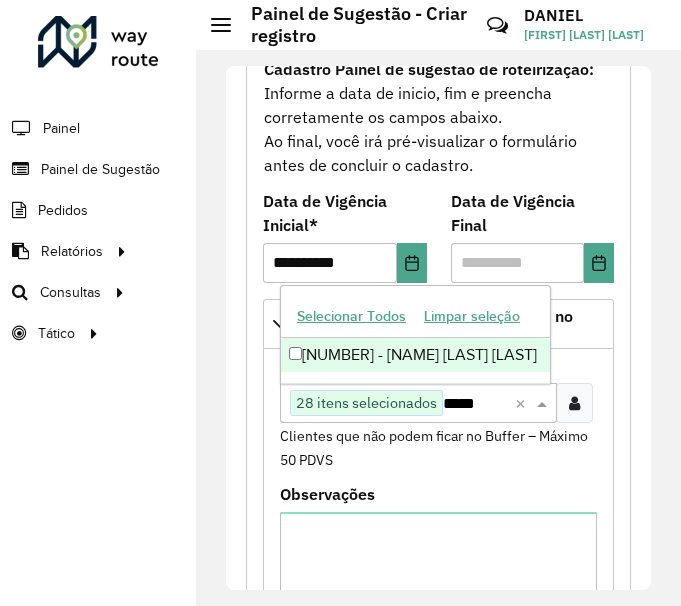click on "[NUMBER] - [NAME] [LAST] [LAST]" at bounding box center [415, 355] 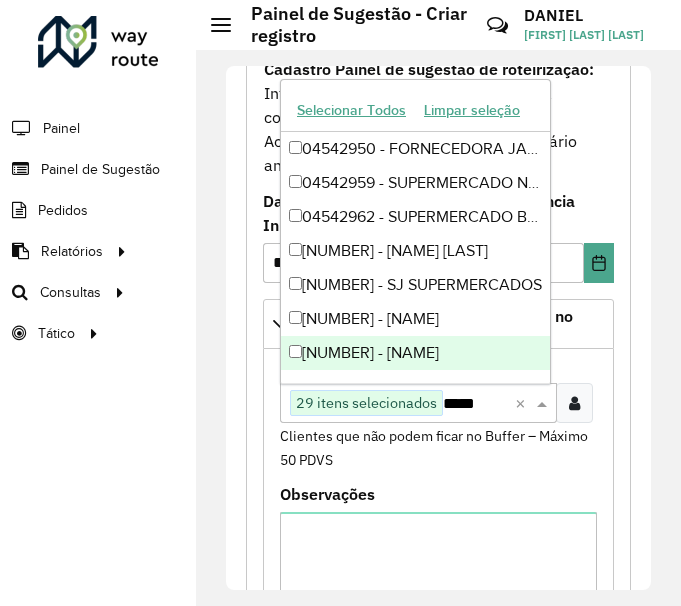 click on "Clique no botão para buscar clientes [NUMBER] itens selecionados *****" at bounding box center [397, 403] 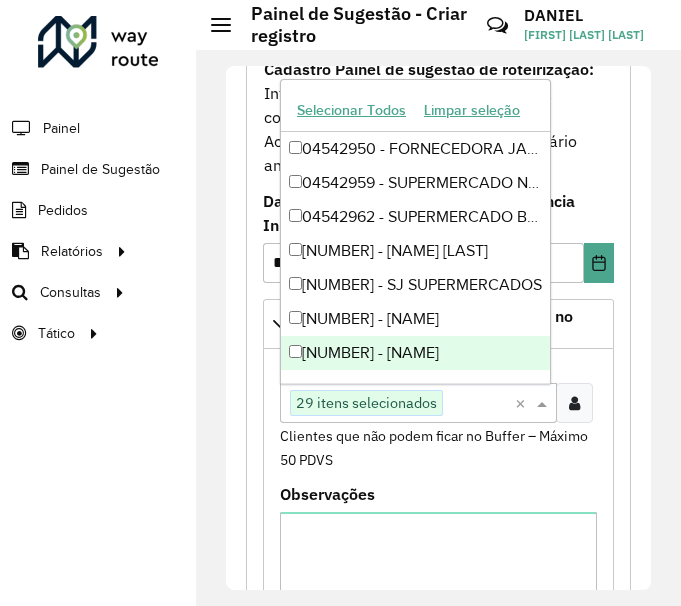 paste on "*****" 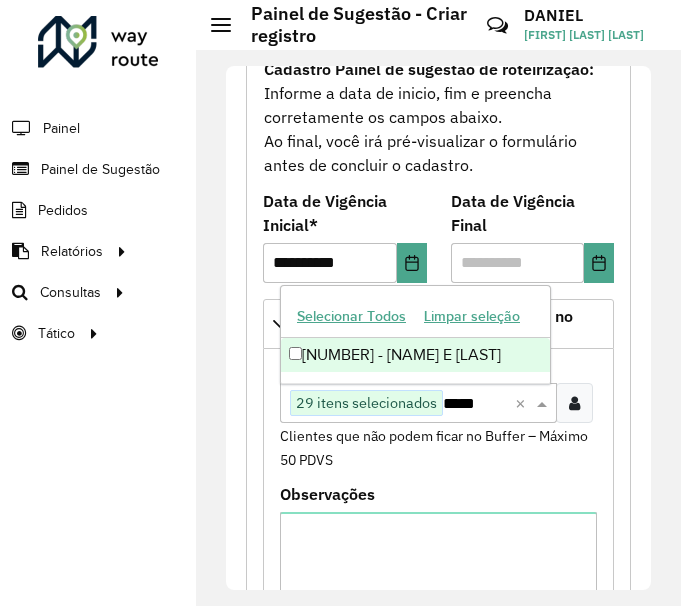 click on "[NUMBER] - [NAME] E [LAST]" at bounding box center [415, 355] 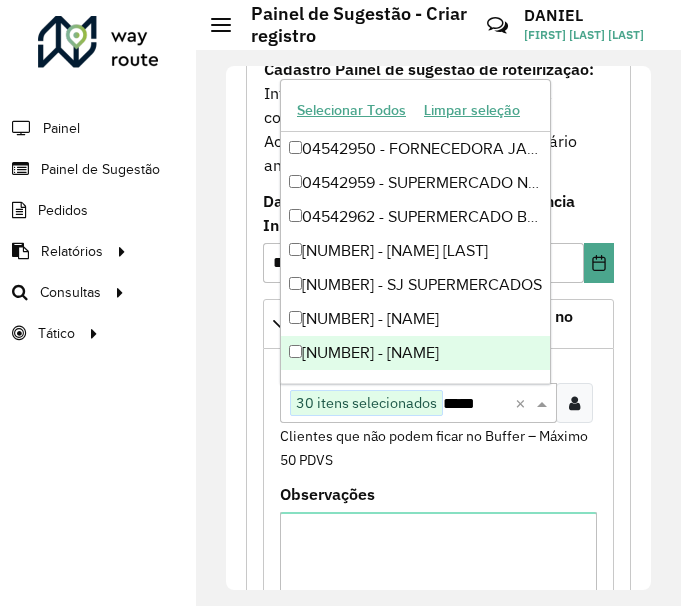 click on "*****" at bounding box center (476, 404) 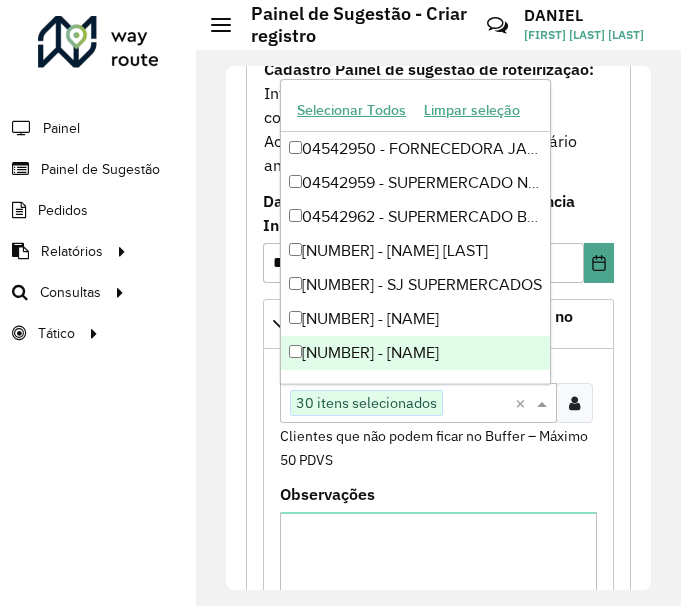 paste on "*****" 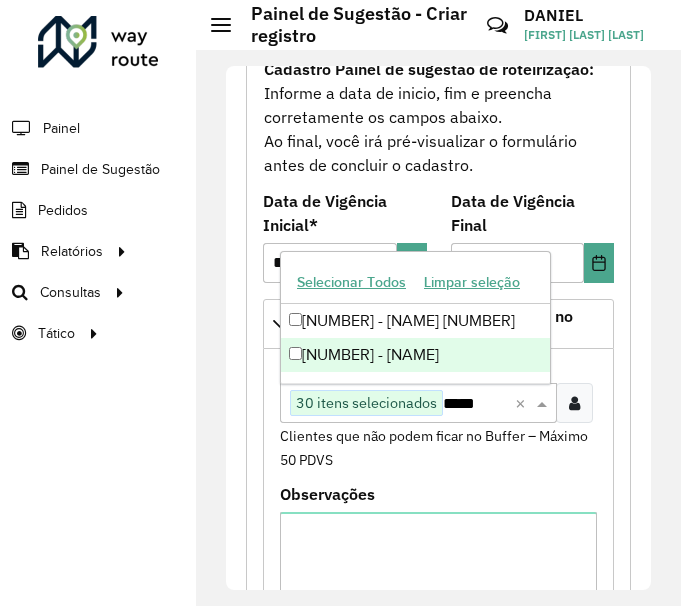 click on "[NUMBER] - [NAME]" at bounding box center [415, 355] 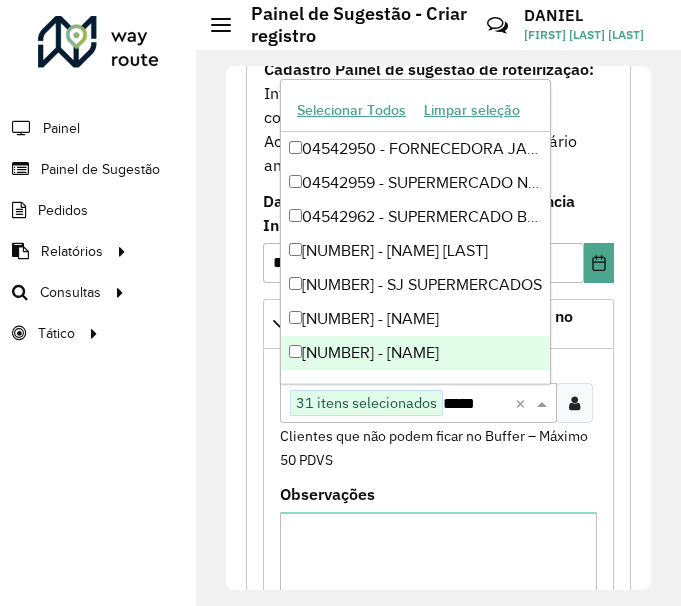 drag, startPoint x: 448, startPoint y: 401, endPoint x: 467, endPoint y: 405, distance: 19.416489 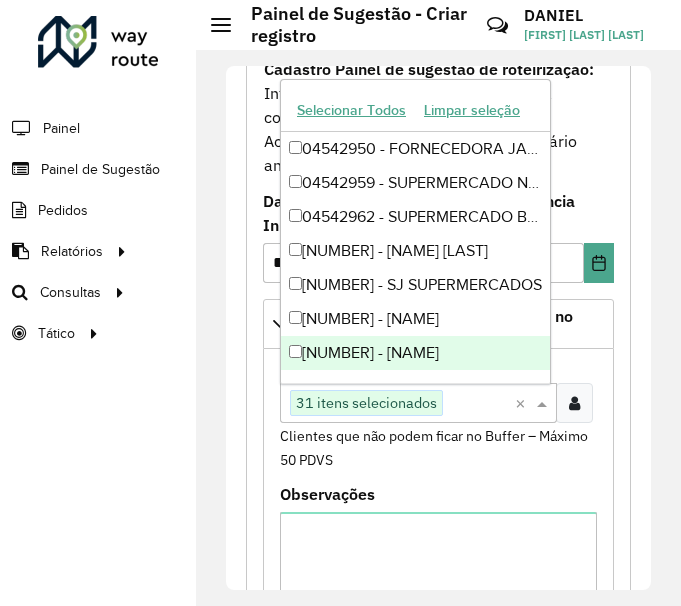 paste on "*****" 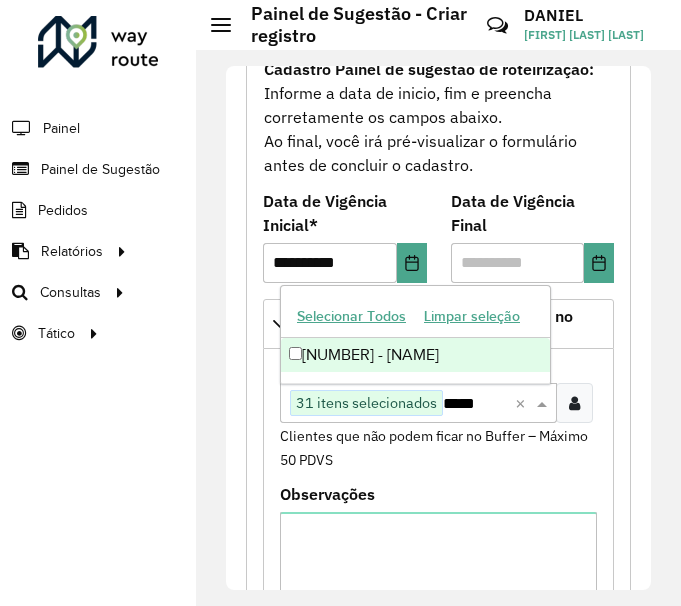 click on "[NUMBER] - [NAME]" at bounding box center (415, 355) 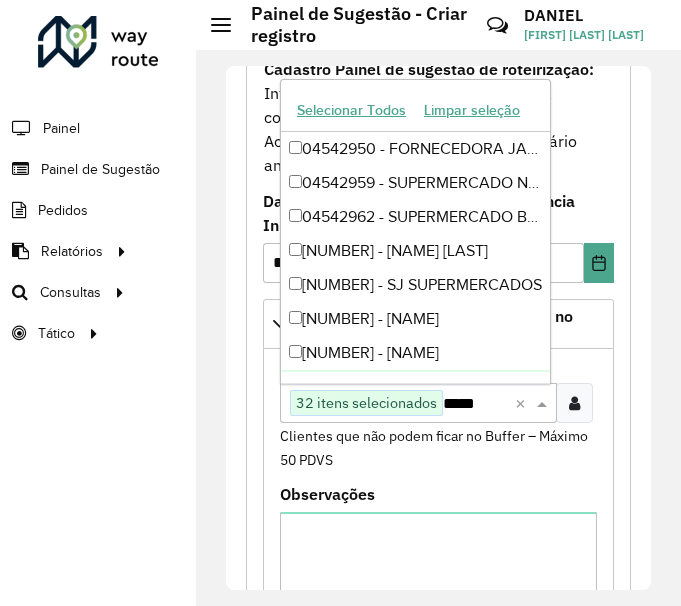 click on "*****" at bounding box center (476, 404) 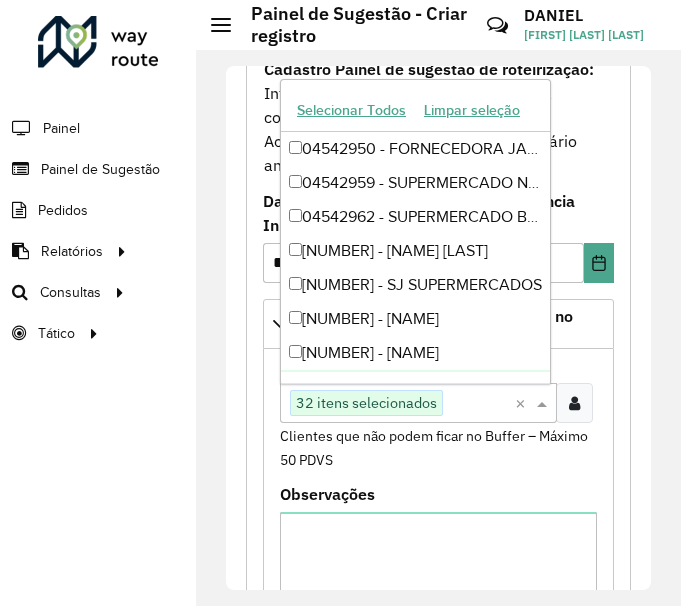 paste on "*****" 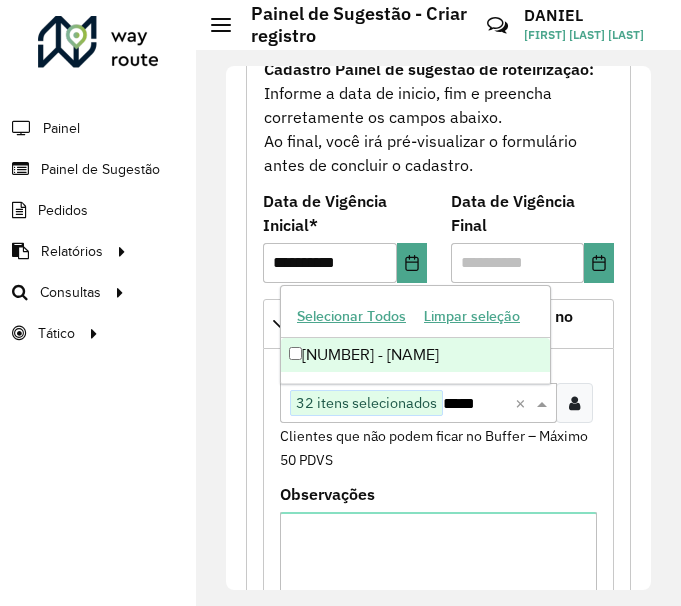 click on "[NUMBER] - [NAME]" at bounding box center (415, 355) 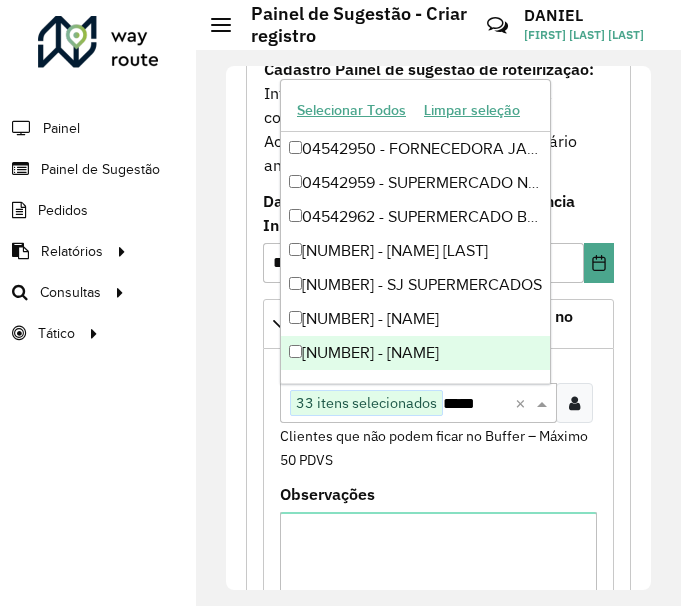 click on "*****" at bounding box center (476, 404) 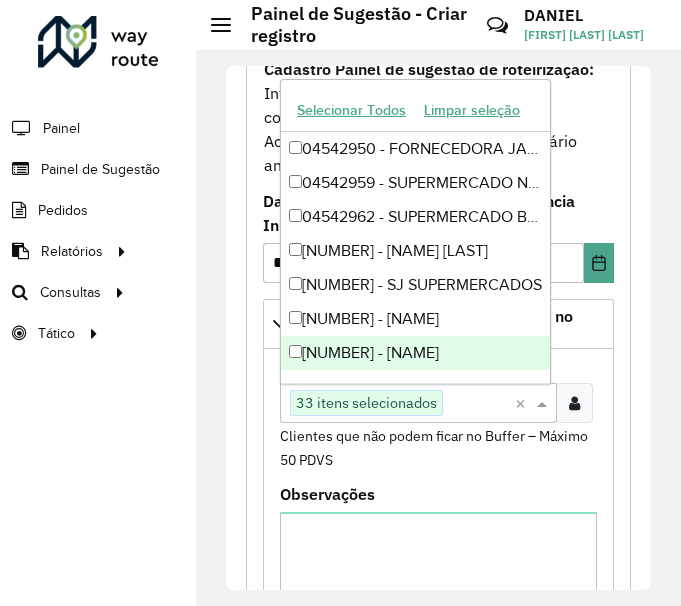 paste on "*****" 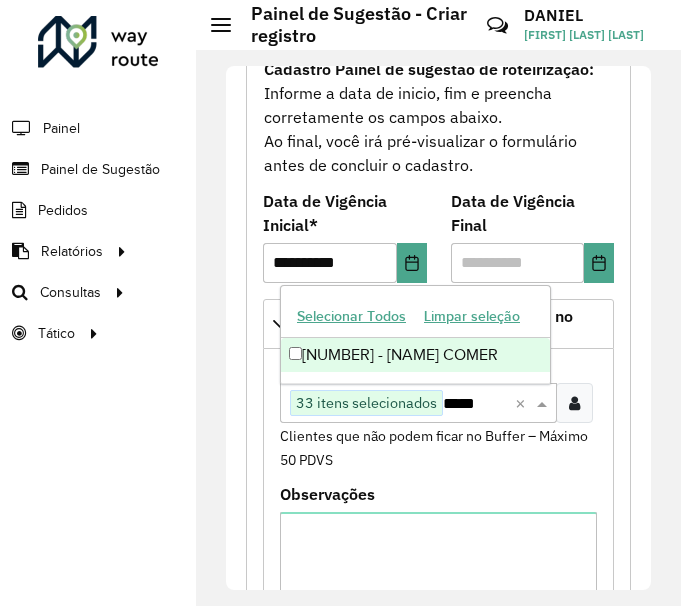 click on "[NUMBER] - [NAME] COMER" at bounding box center [415, 355] 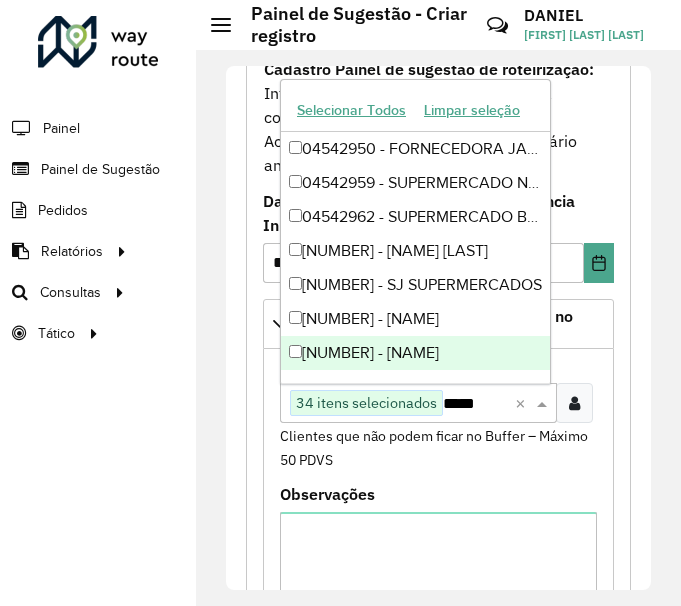 click on "*****" at bounding box center (476, 404) 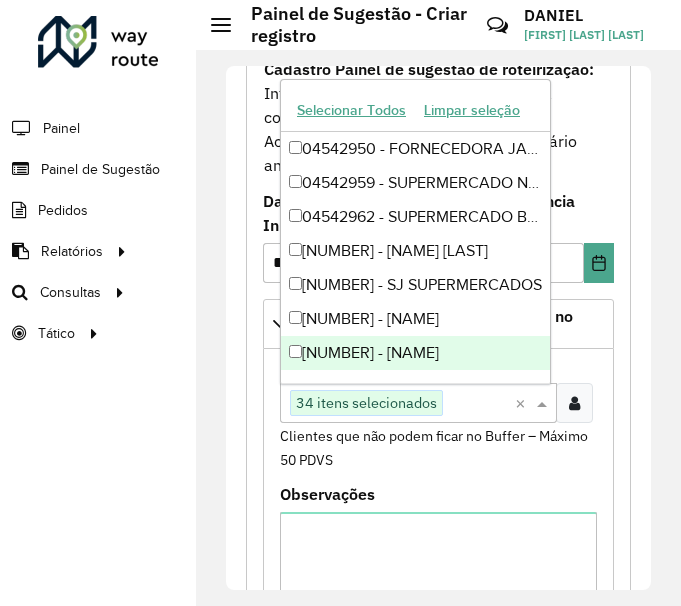 paste on "*****" 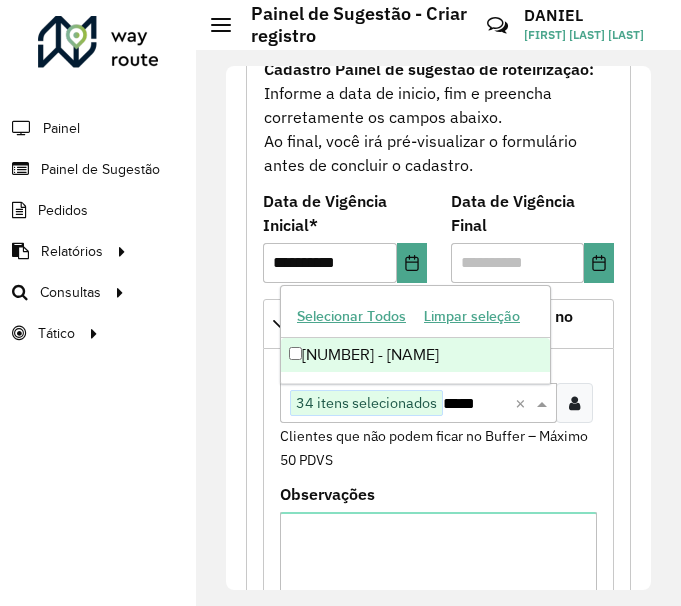 click on "[NUMBER] - [NAME]" at bounding box center [415, 355] 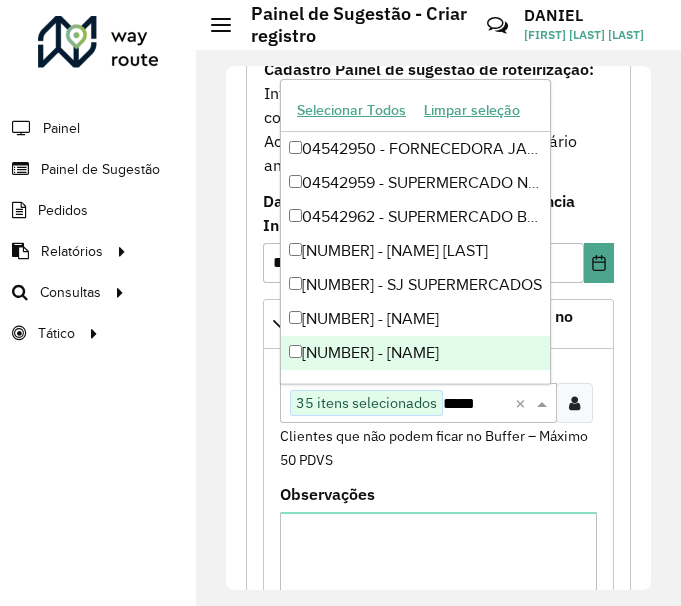 click on "*****" at bounding box center [476, 404] 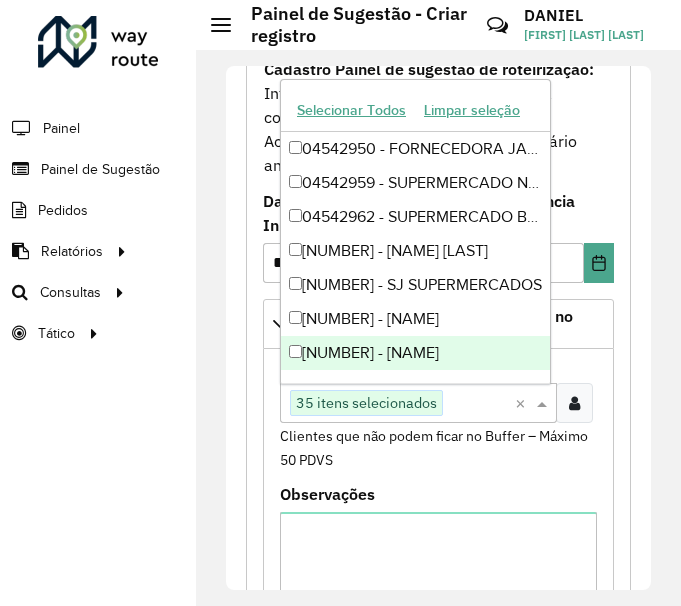 paste on "*****" 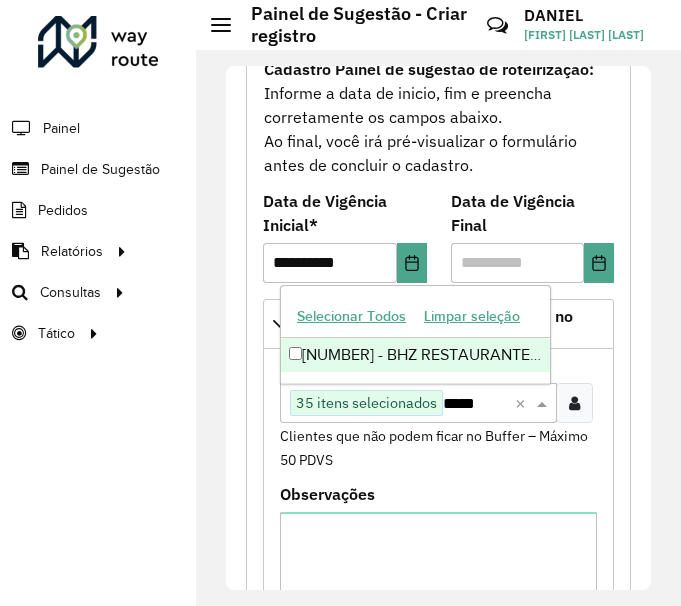 click on "[NUMBER] - BHZ RESTAURANTE LTDA" at bounding box center (415, 355) 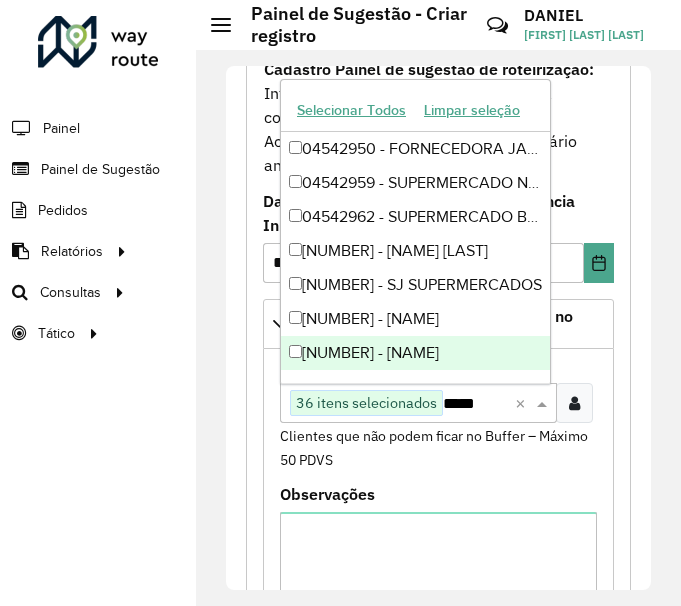 click on "*****" at bounding box center (476, 404) 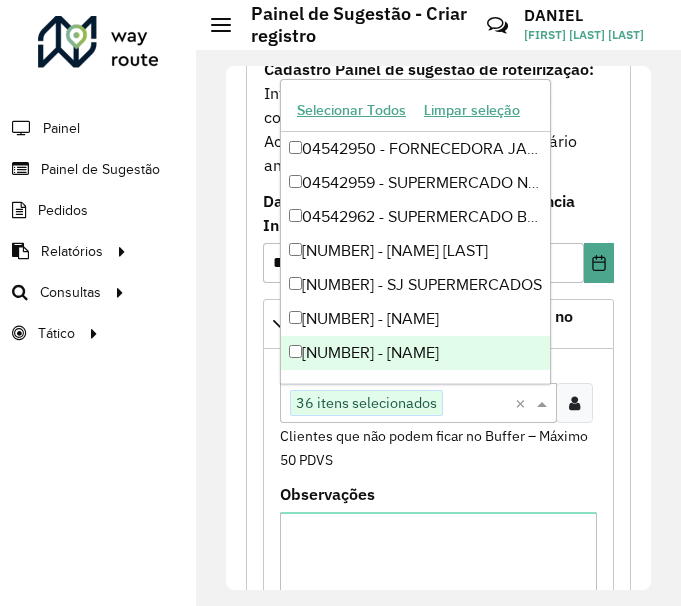 paste on "*****" 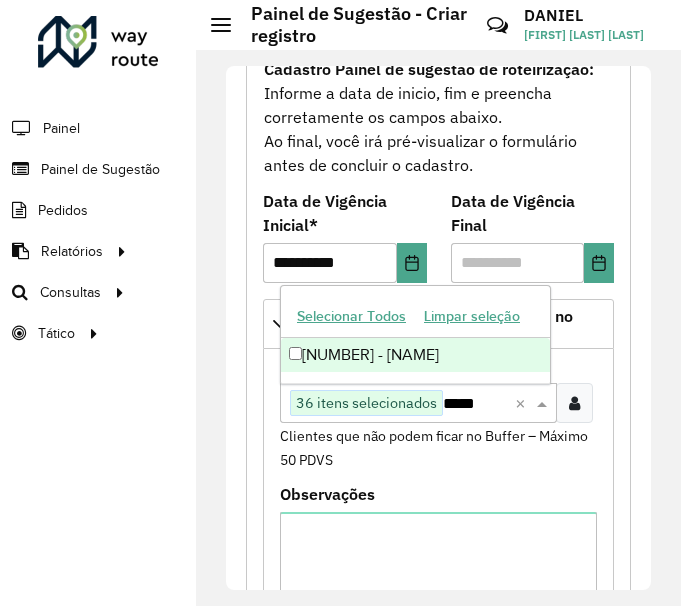 click on "[NUMBER] - [NAME]" at bounding box center (415, 355) 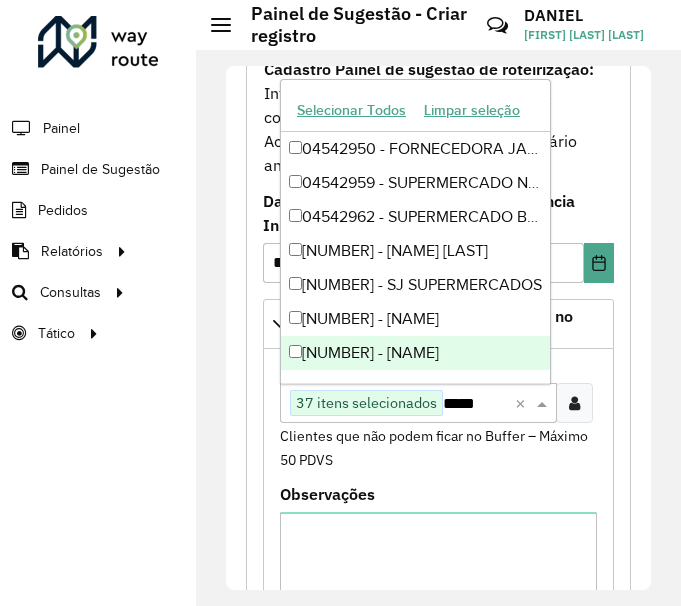 click on "*****" at bounding box center (476, 404) 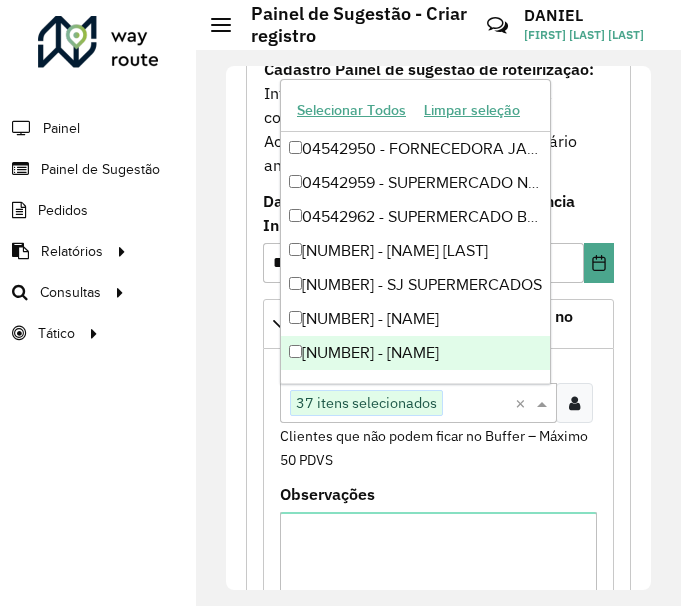 paste on "*****" 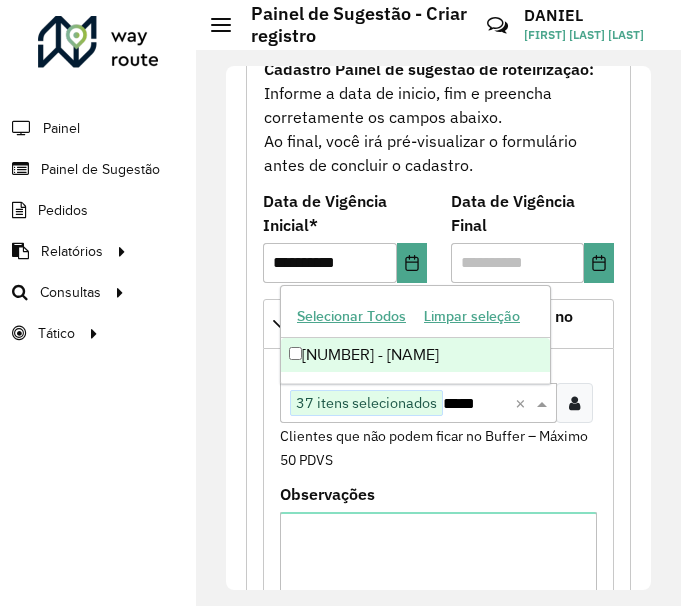 click on "[NUMBER] - [NAME]" at bounding box center [415, 355] 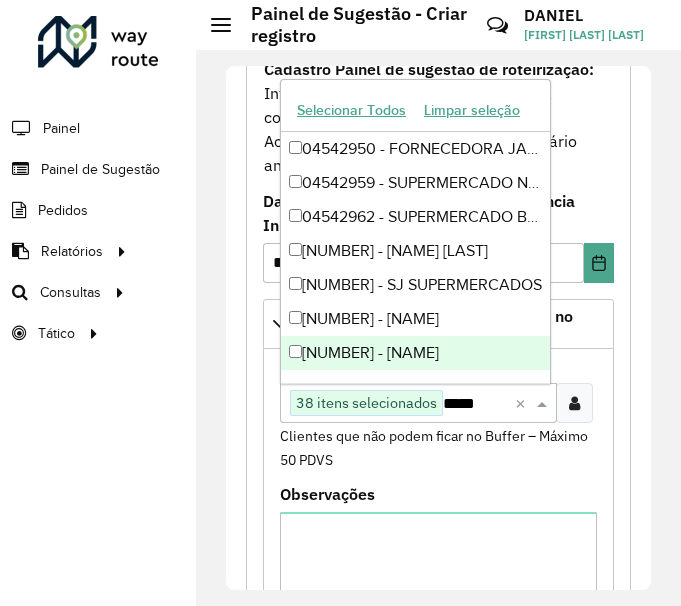 click on "*****" at bounding box center [476, 404] 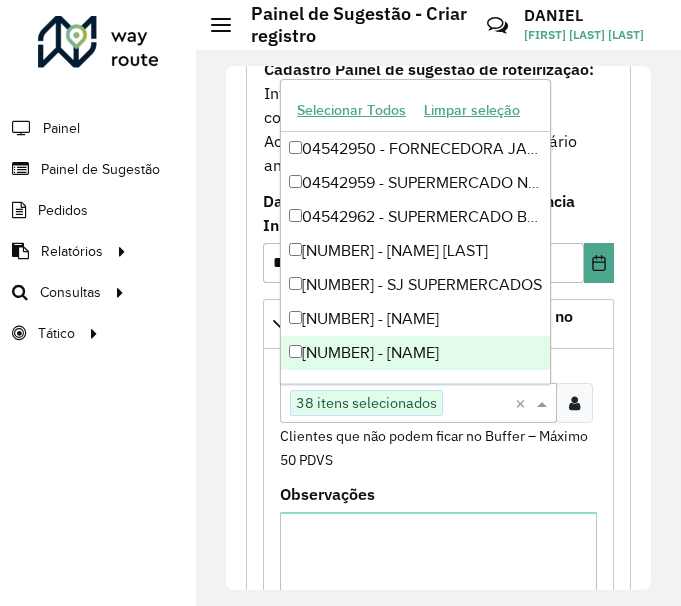 paste on "*****" 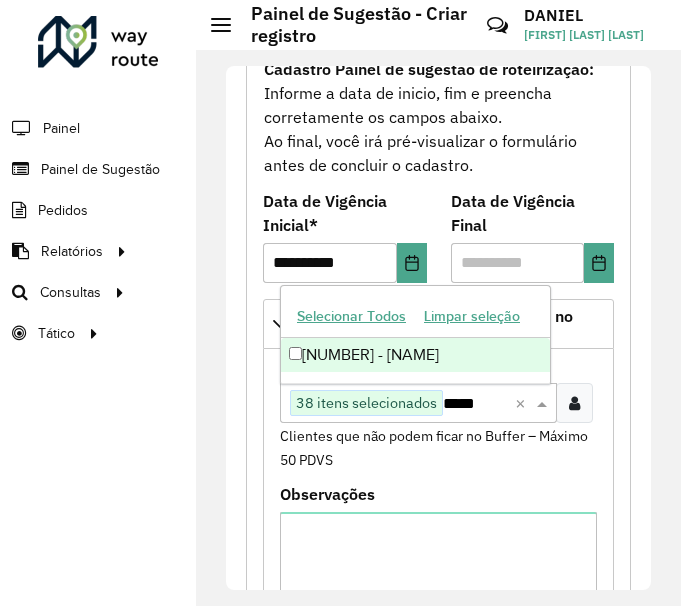 click on "[NUMBER] - [NAME]" at bounding box center [415, 355] 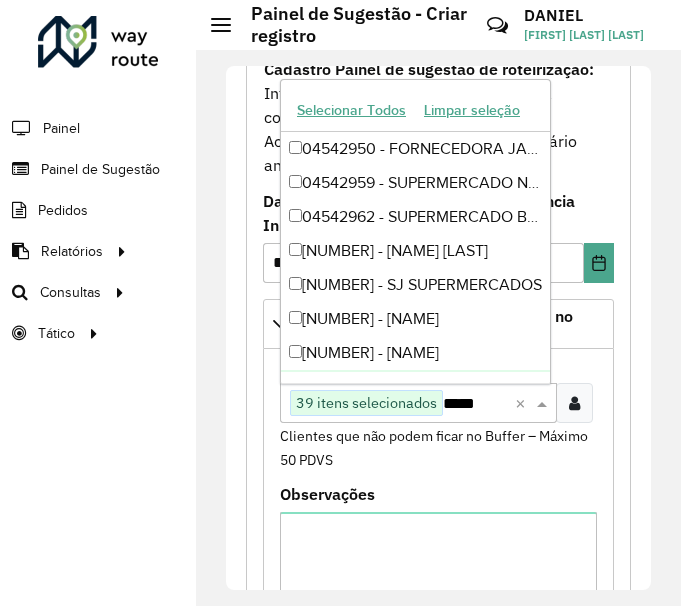 click on "*****" at bounding box center (476, 404) 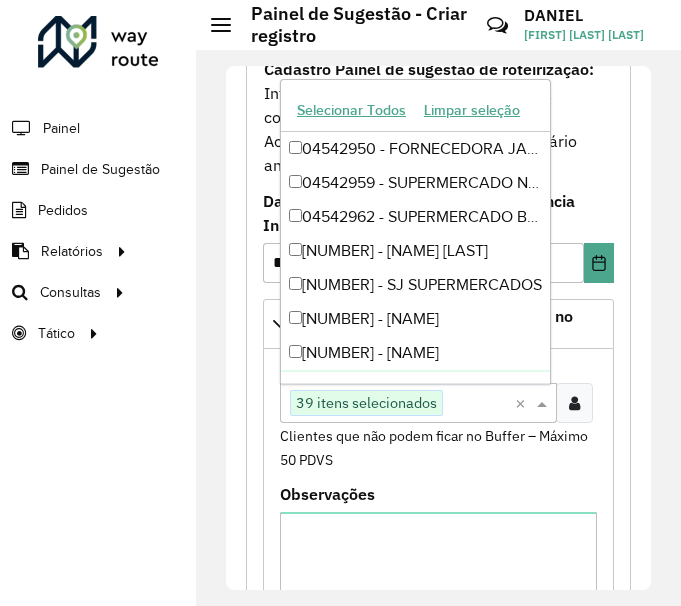 paste on "*****" 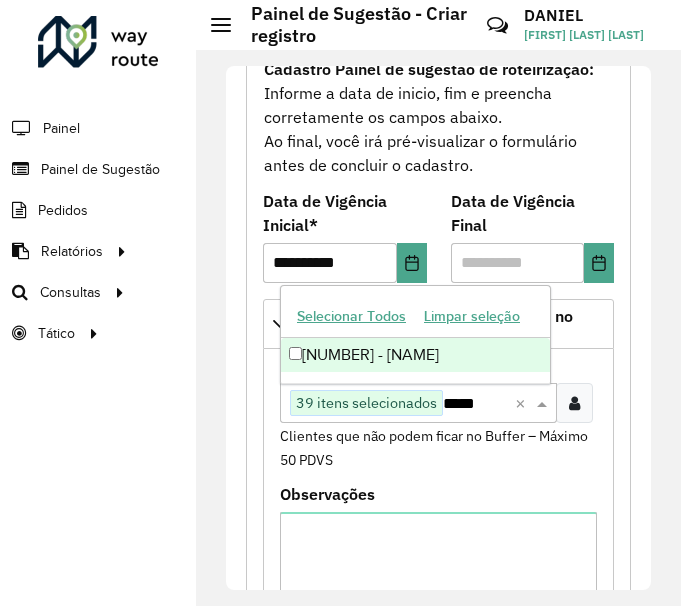 click on "[NUMBER] - [NAME]" at bounding box center [415, 355] 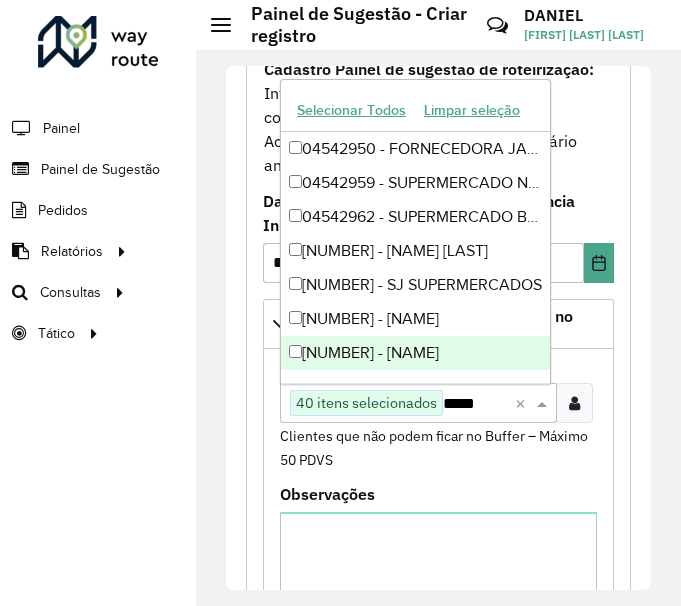 click on "Clique no botão para buscar clientes 40 itens selecionados *****" at bounding box center [397, 403] 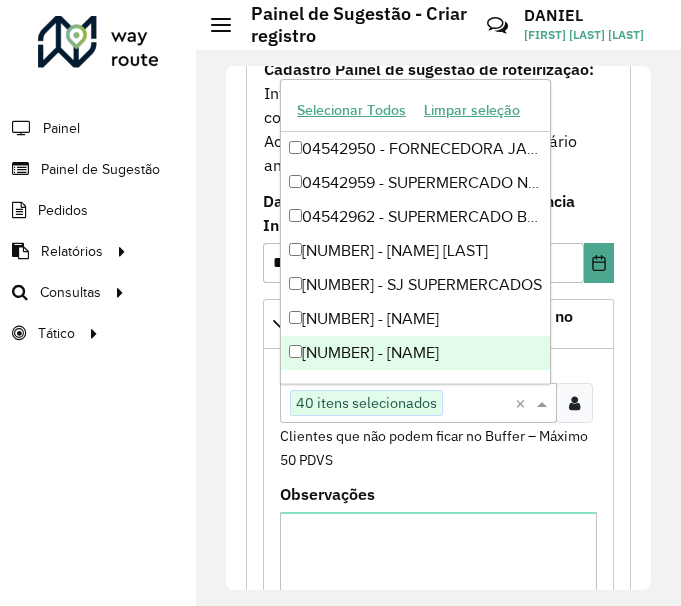 paste on "*****" 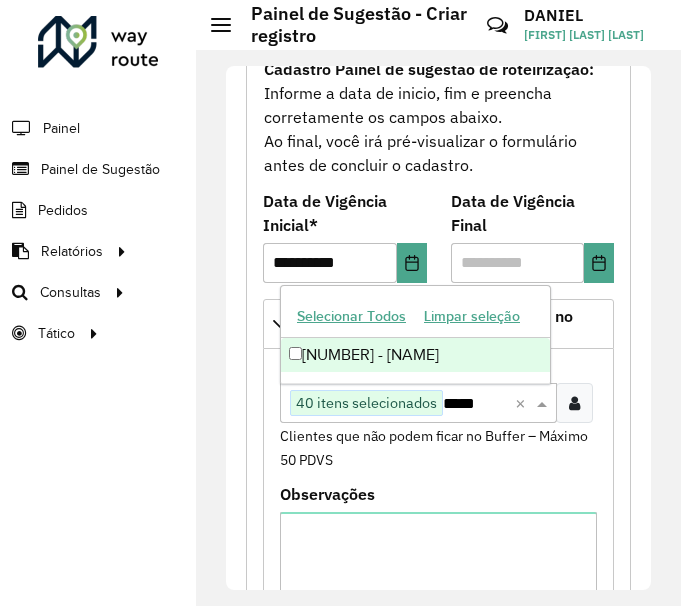 click on "[NUMBER] - [NAME]" at bounding box center [415, 355] 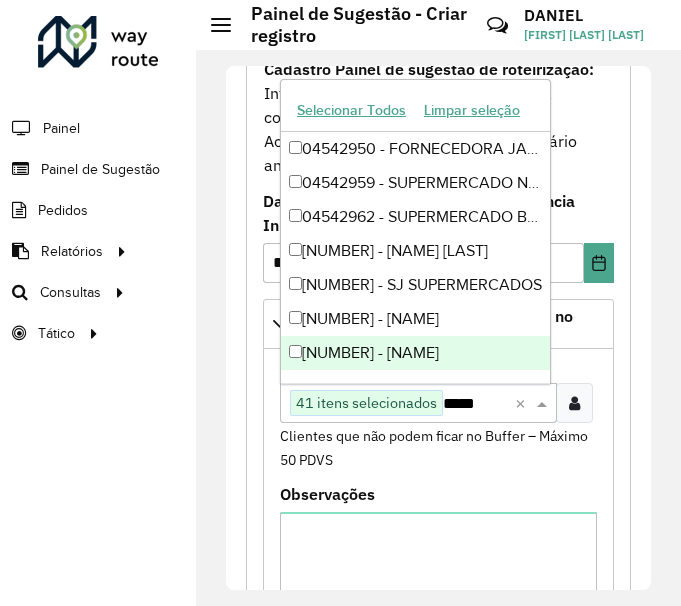 drag, startPoint x: 446, startPoint y: 395, endPoint x: 474, endPoint y: 410, distance: 31.764761 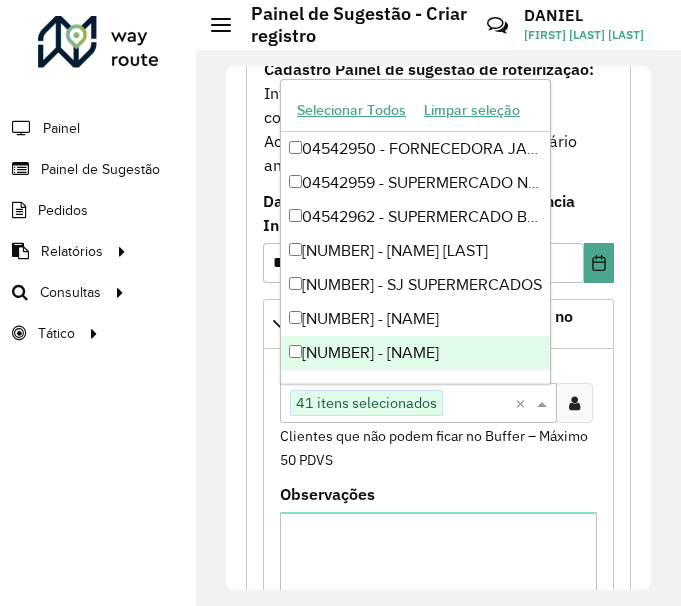 paste on "*****" 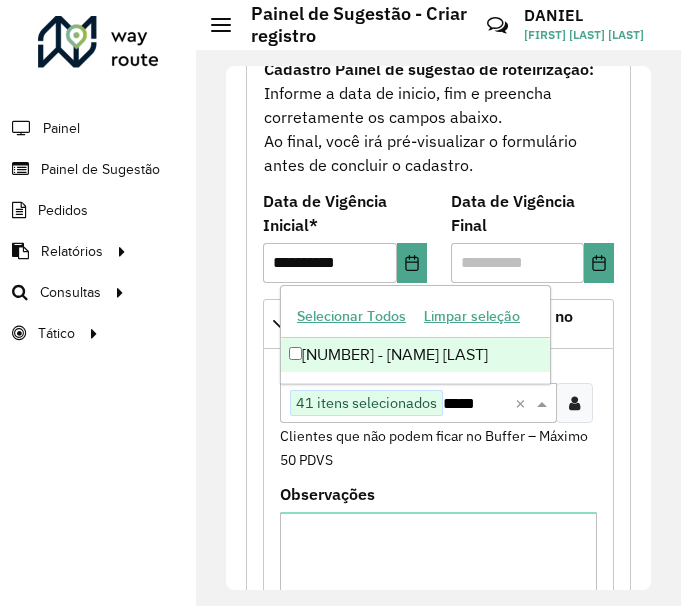 click on "[NUMBER] - [NAME] [LAST]" at bounding box center [415, 355] 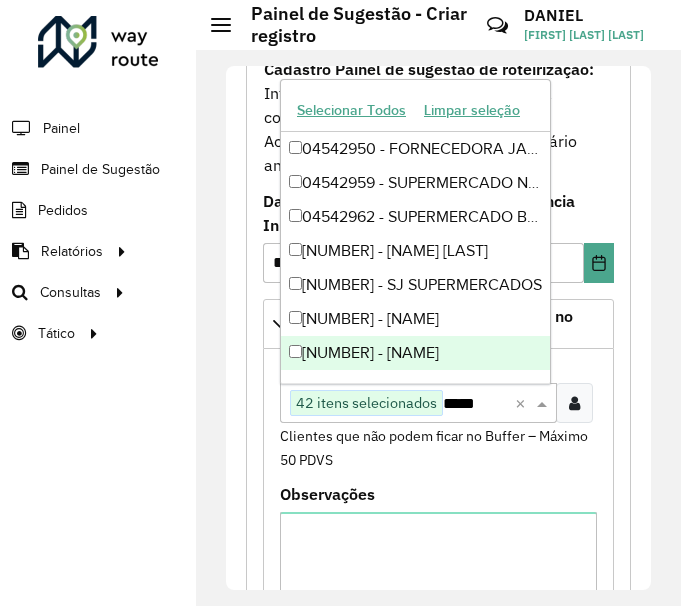 click on "*****" at bounding box center (476, 404) 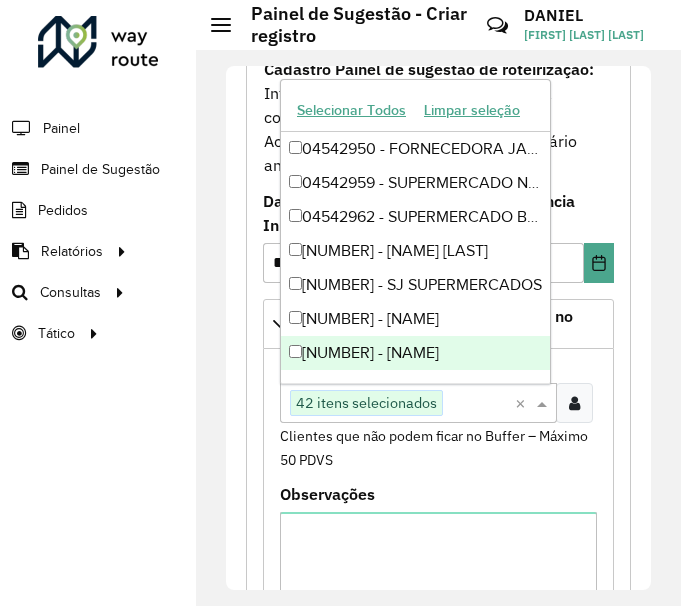 paste on "*****" 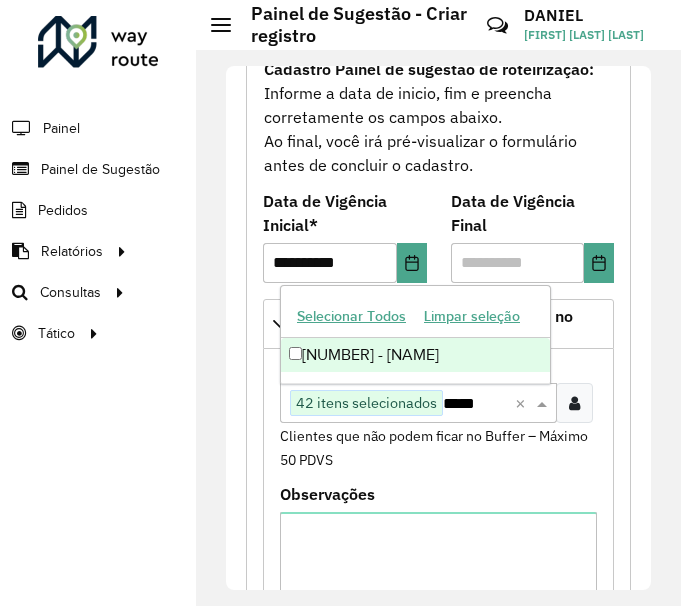 click on "[NUMBER] - [NAME]" at bounding box center [415, 355] 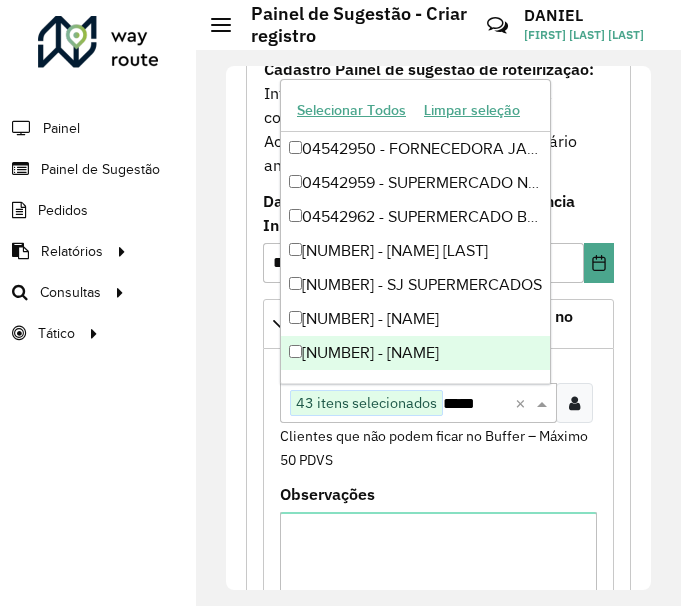 click on "*****" at bounding box center (476, 404) 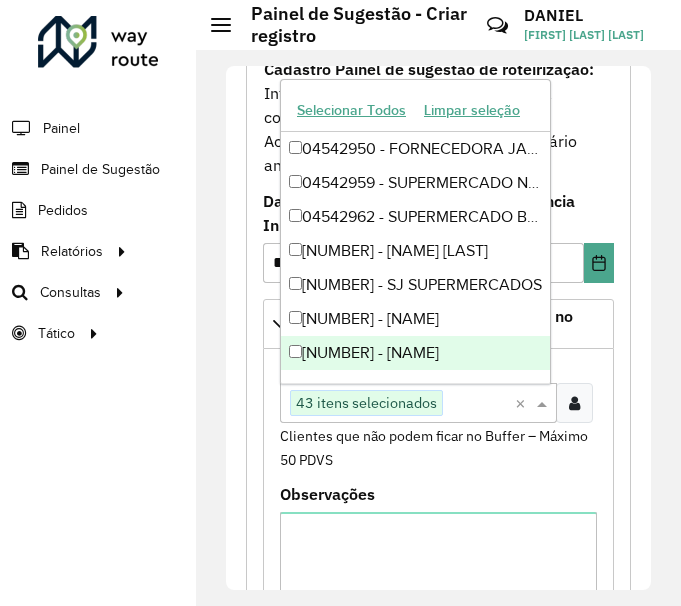 paste on "*****" 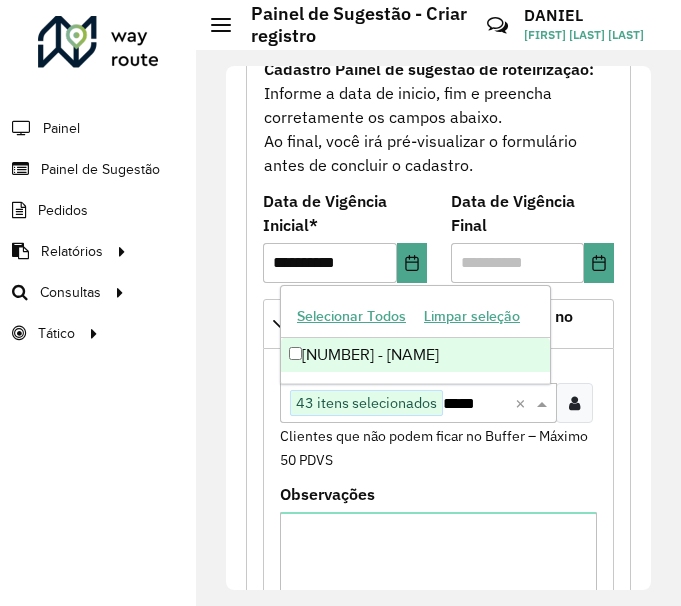 click on "[NUMBER] - [NAME]" at bounding box center (415, 355) 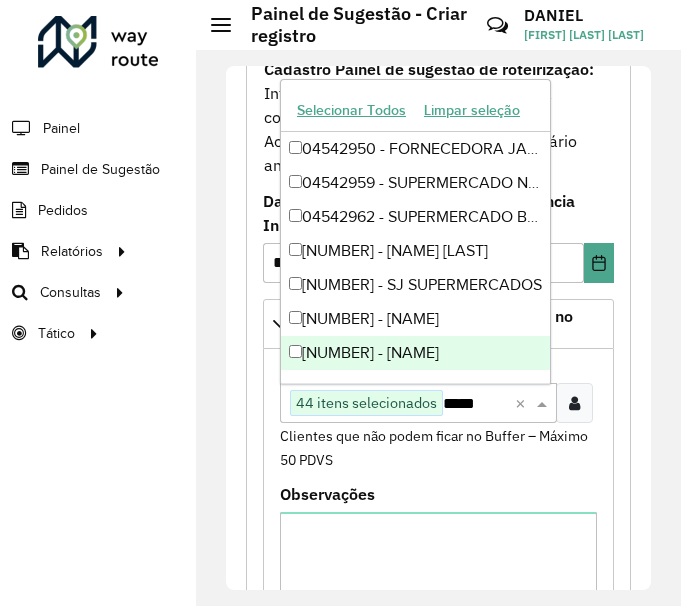 click on "*****" at bounding box center (476, 404) 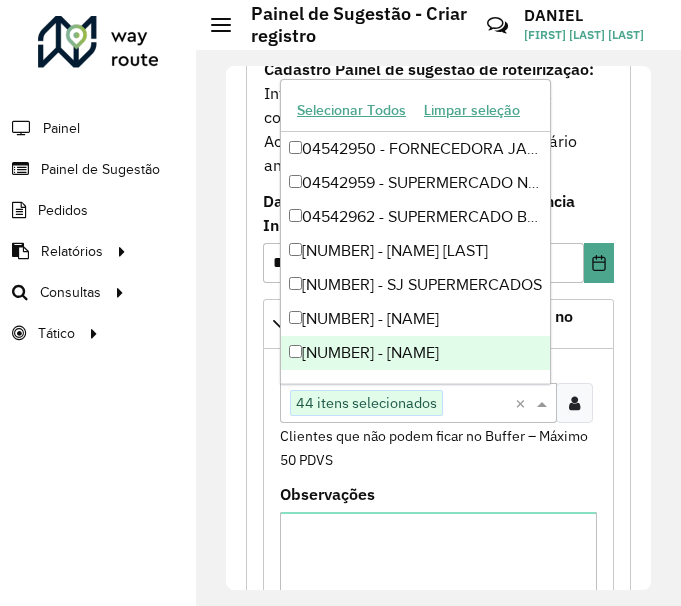 paste on "*****" 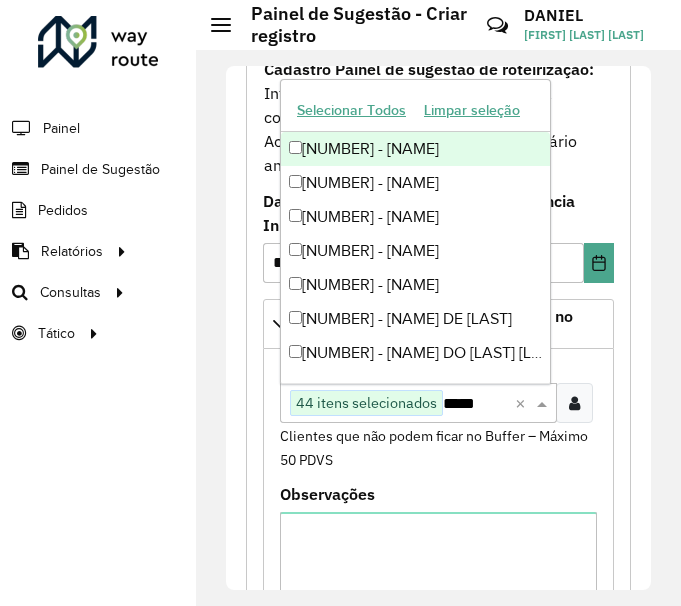 click on "[NUMBER] - [NAME]" at bounding box center (415, 149) 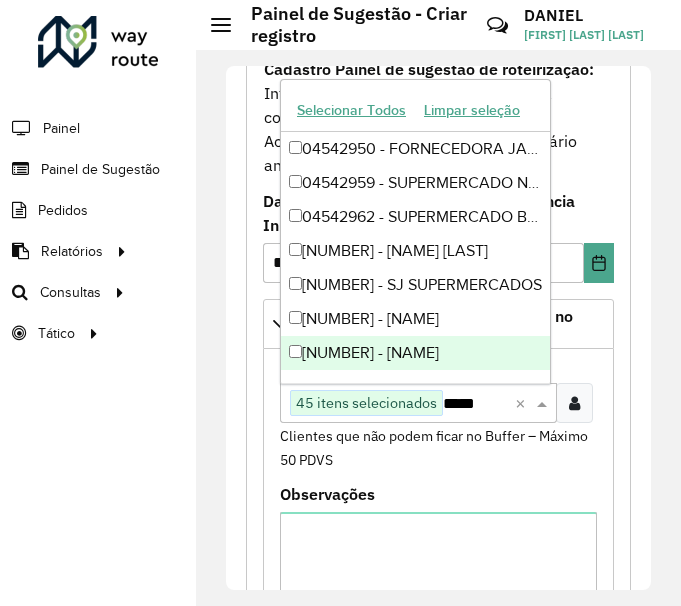 click on "**********" 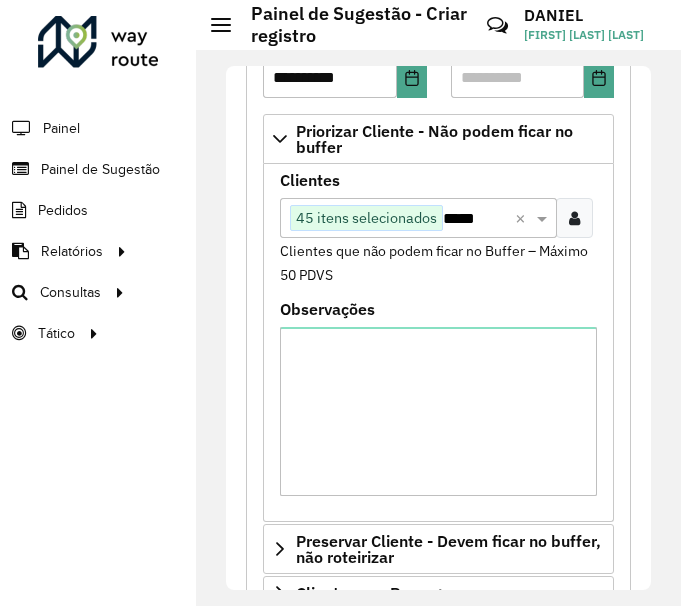 scroll, scrollTop: 585, scrollLeft: 0, axis: vertical 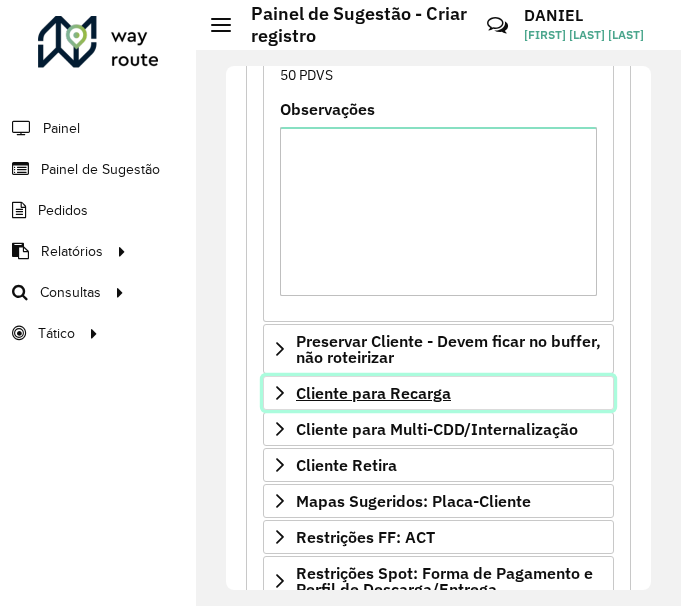 click on "Cliente para Recarga" at bounding box center (373, 393) 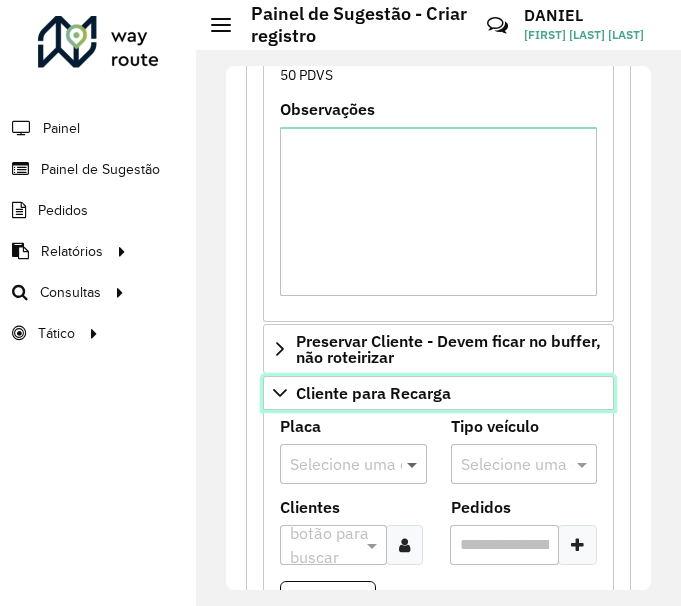 scroll, scrollTop: 685, scrollLeft: 0, axis: vertical 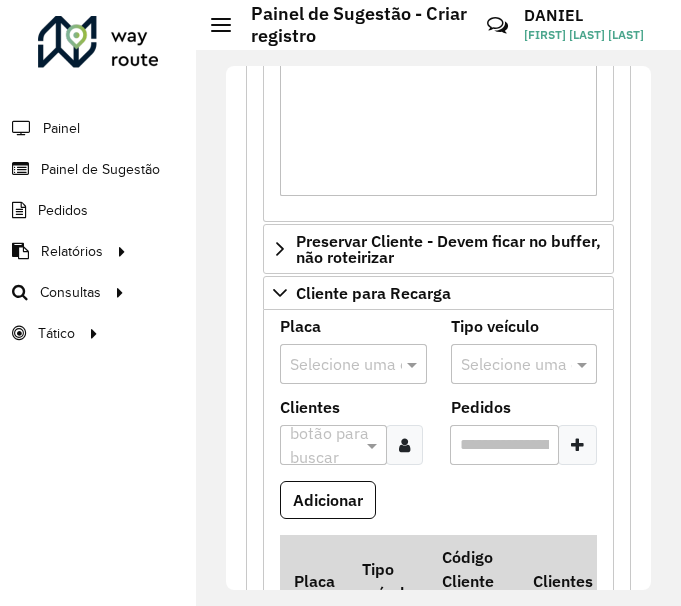 click at bounding box center (333, 365) 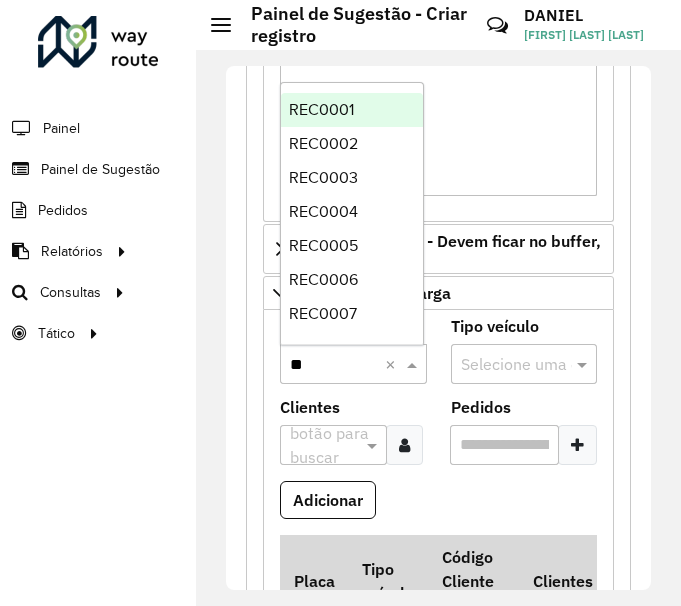 type on "***" 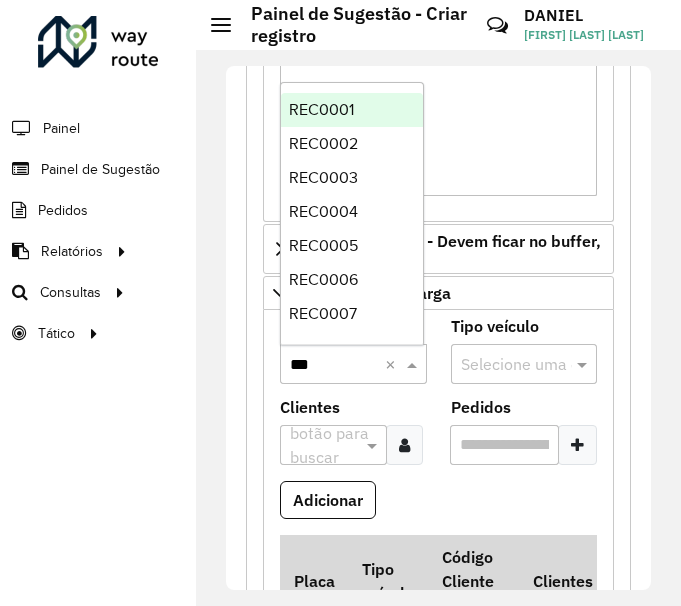 click on "REC0001" at bounding box center [352, 110] 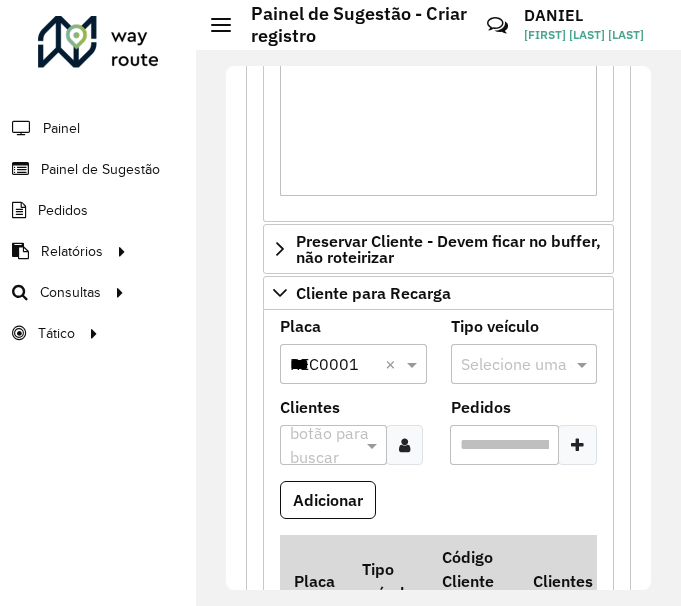 click at bounding box center [323, 446] 